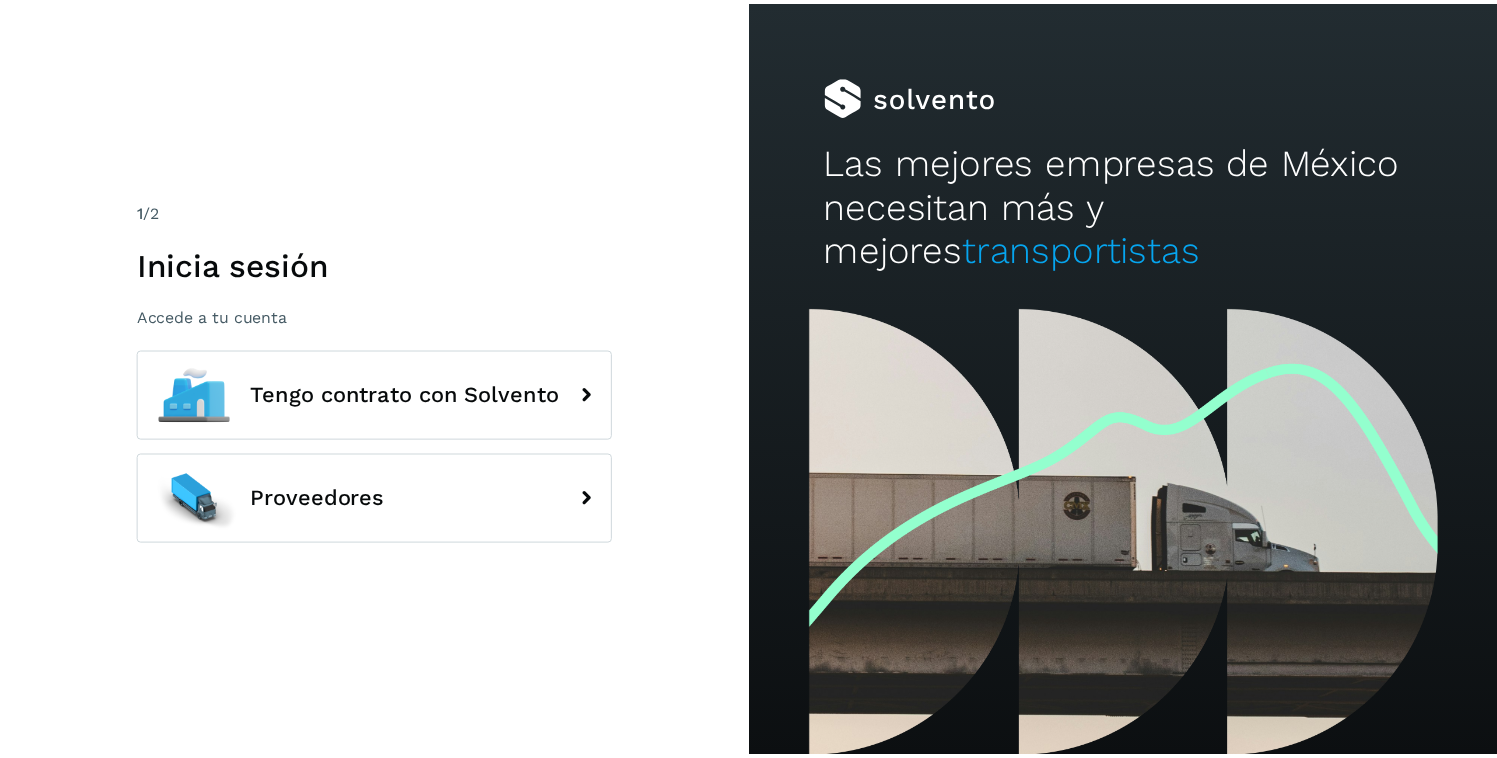 scroll, scrollTop: 0, scrollLeft: 0, axis: both 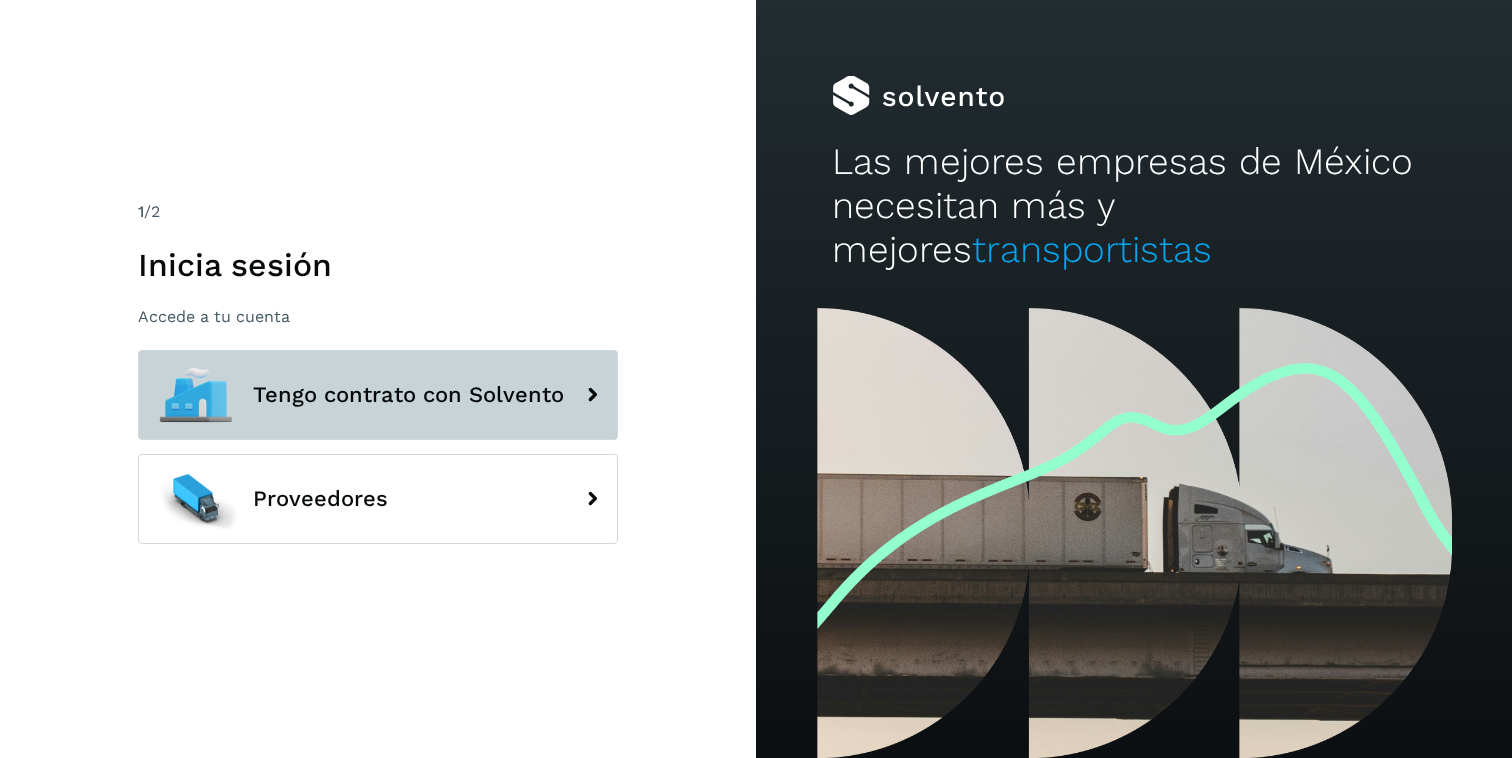 click on "Tengo contrato con Solvento" 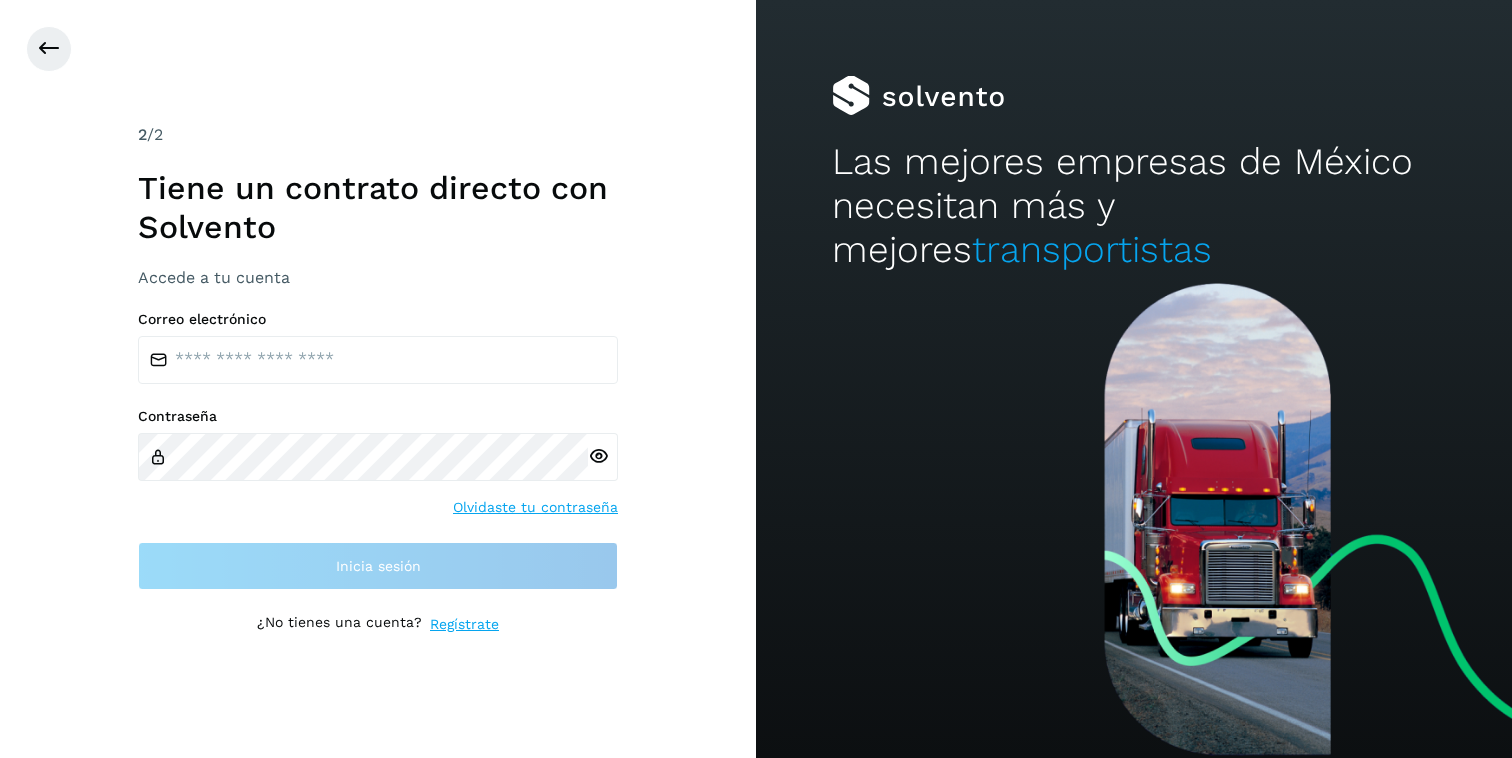 click on "Correo electrónico" at bounding box center [378, 347] 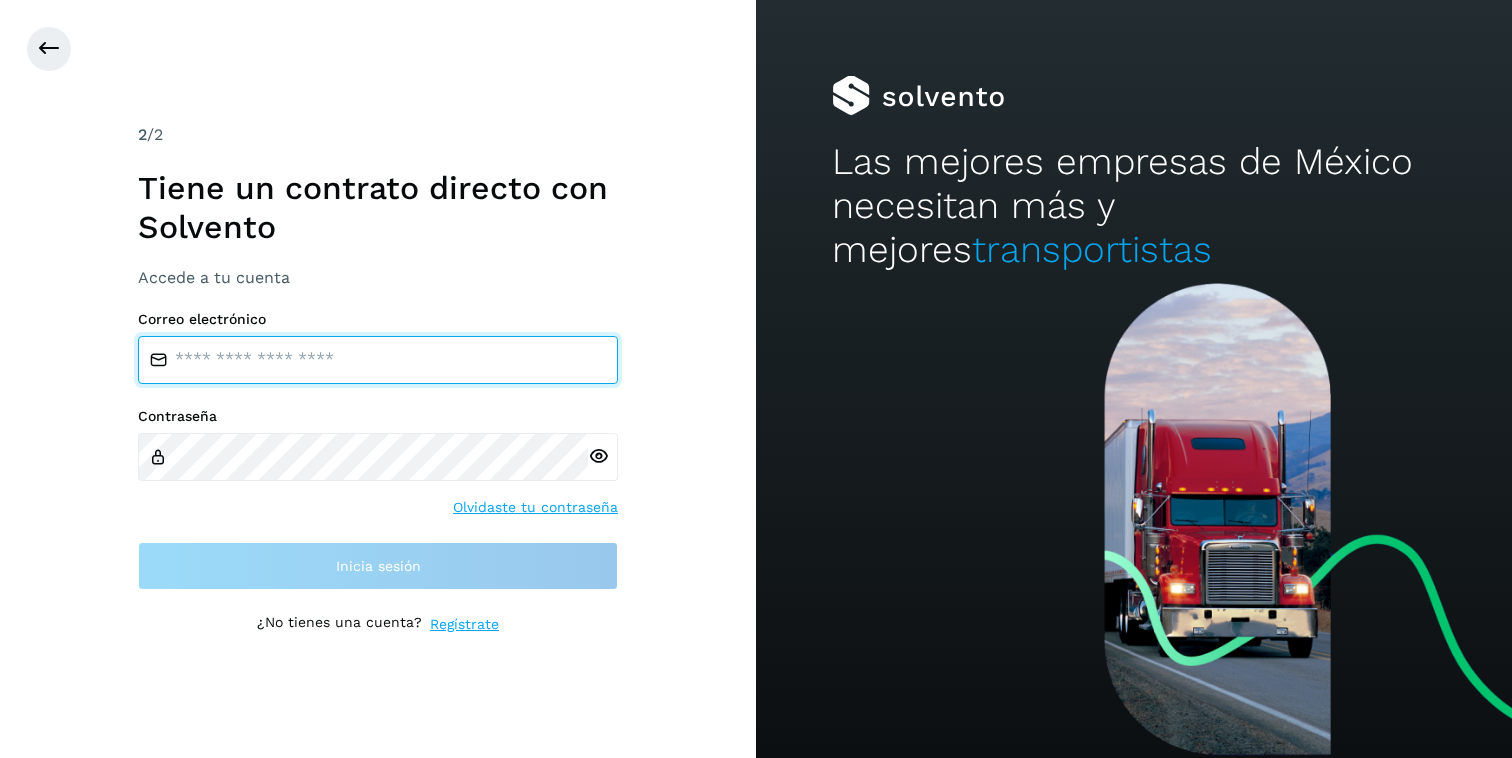 click at bounding box center (378, 360) 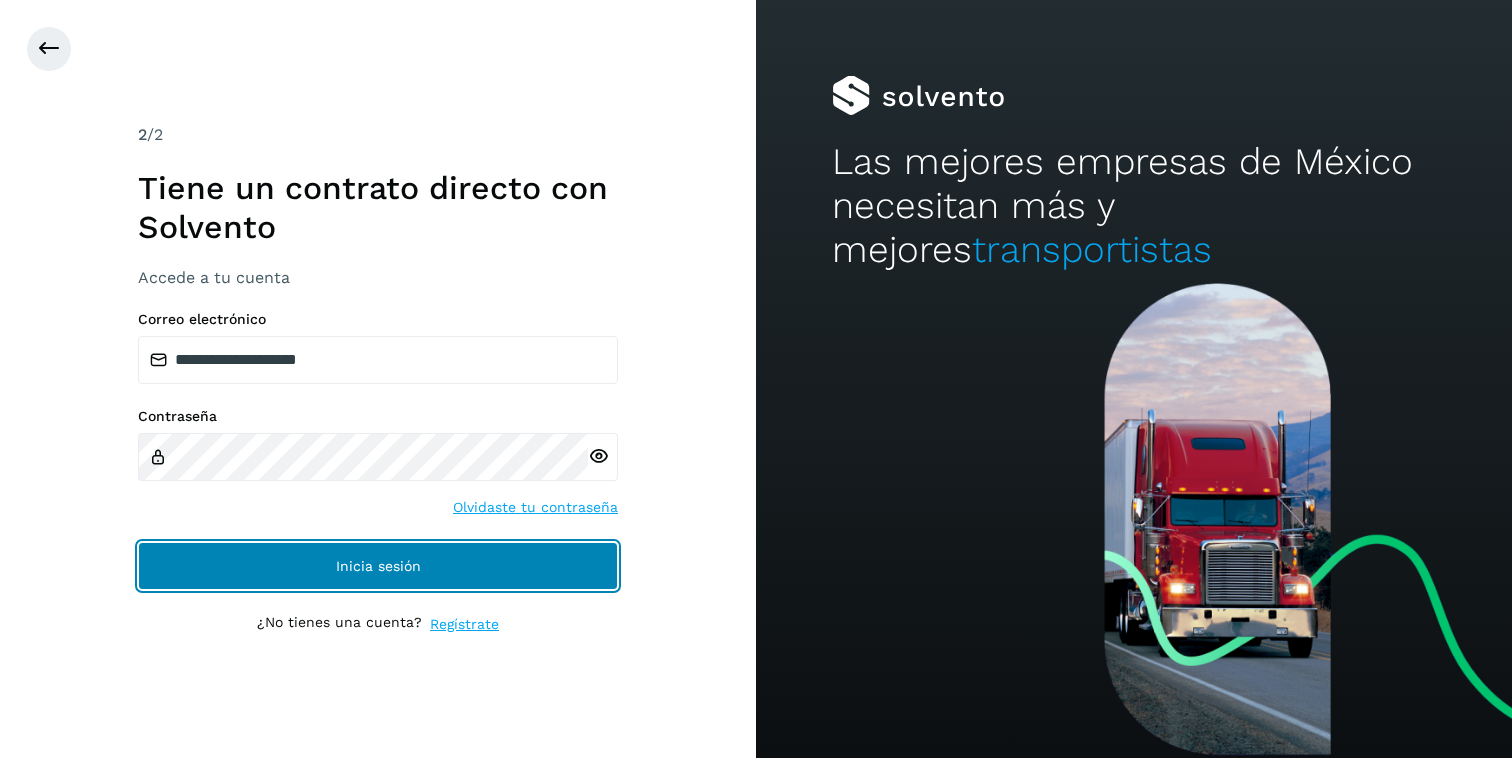click on "Inicia sesión" at bounding box center [378, 566] 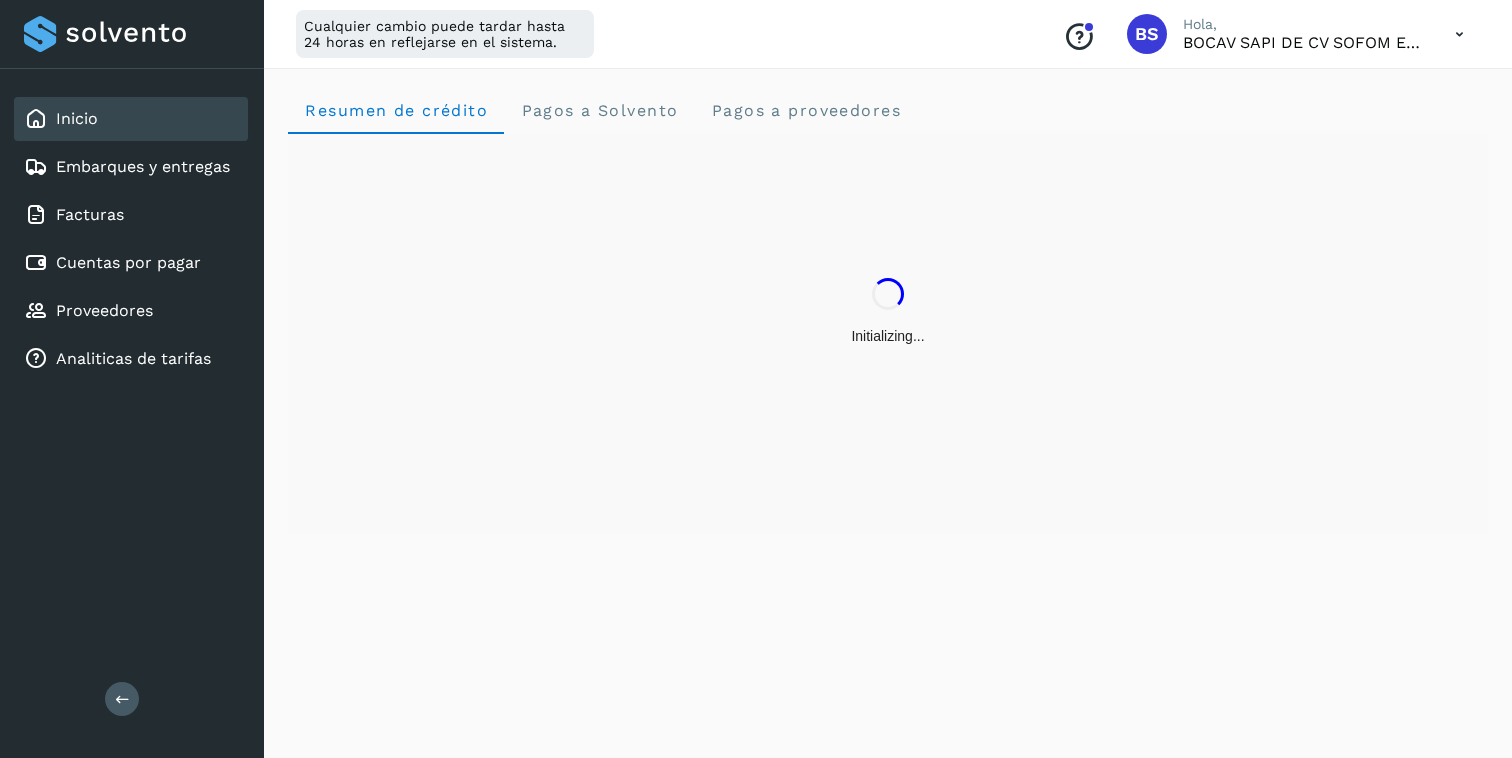 click on "Conoce nuestros beneficios
BS Hola, BOCAV SAPI DE CV SOFOM ENR" at bounding box center [1263, 34] 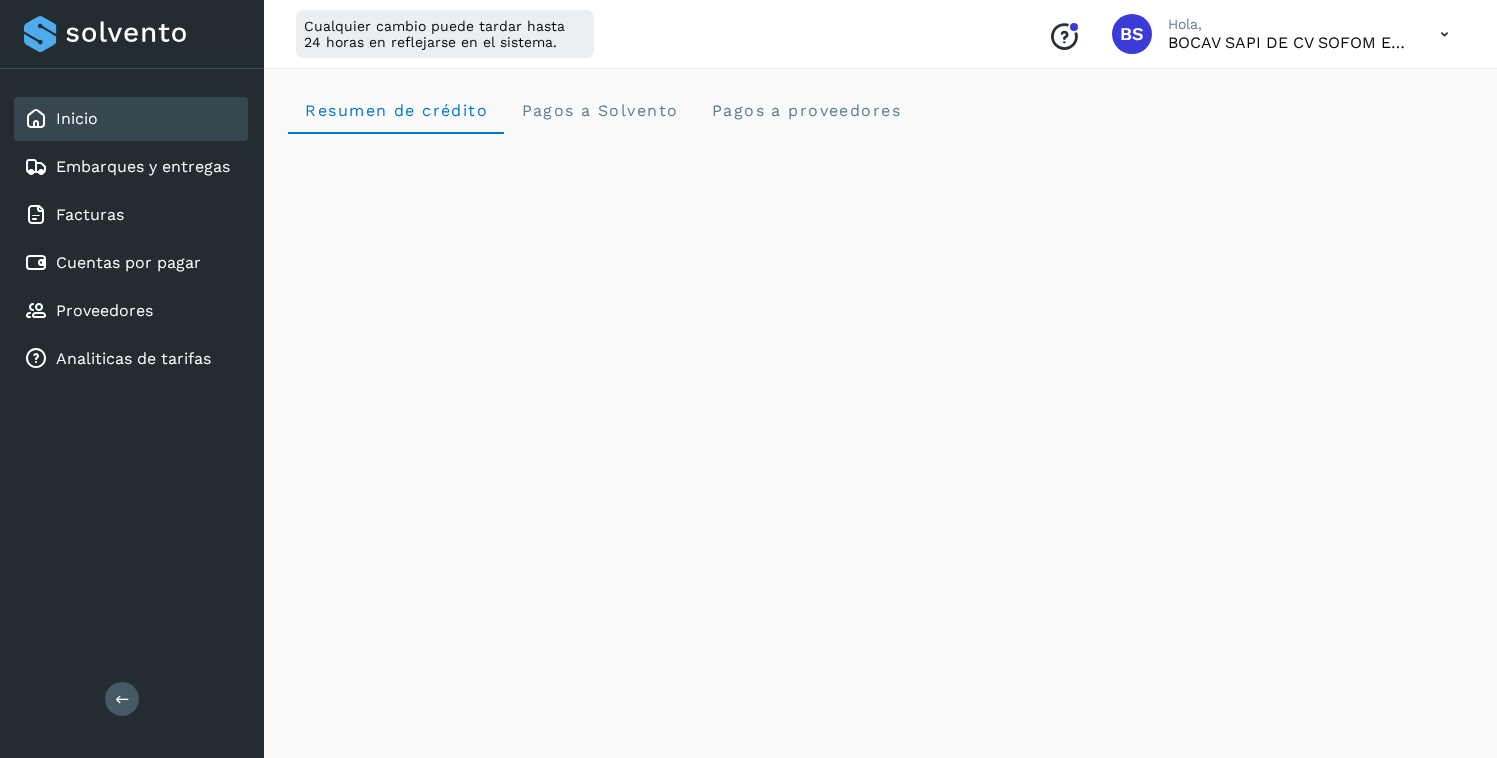 click at bounding box center [1444, 34] 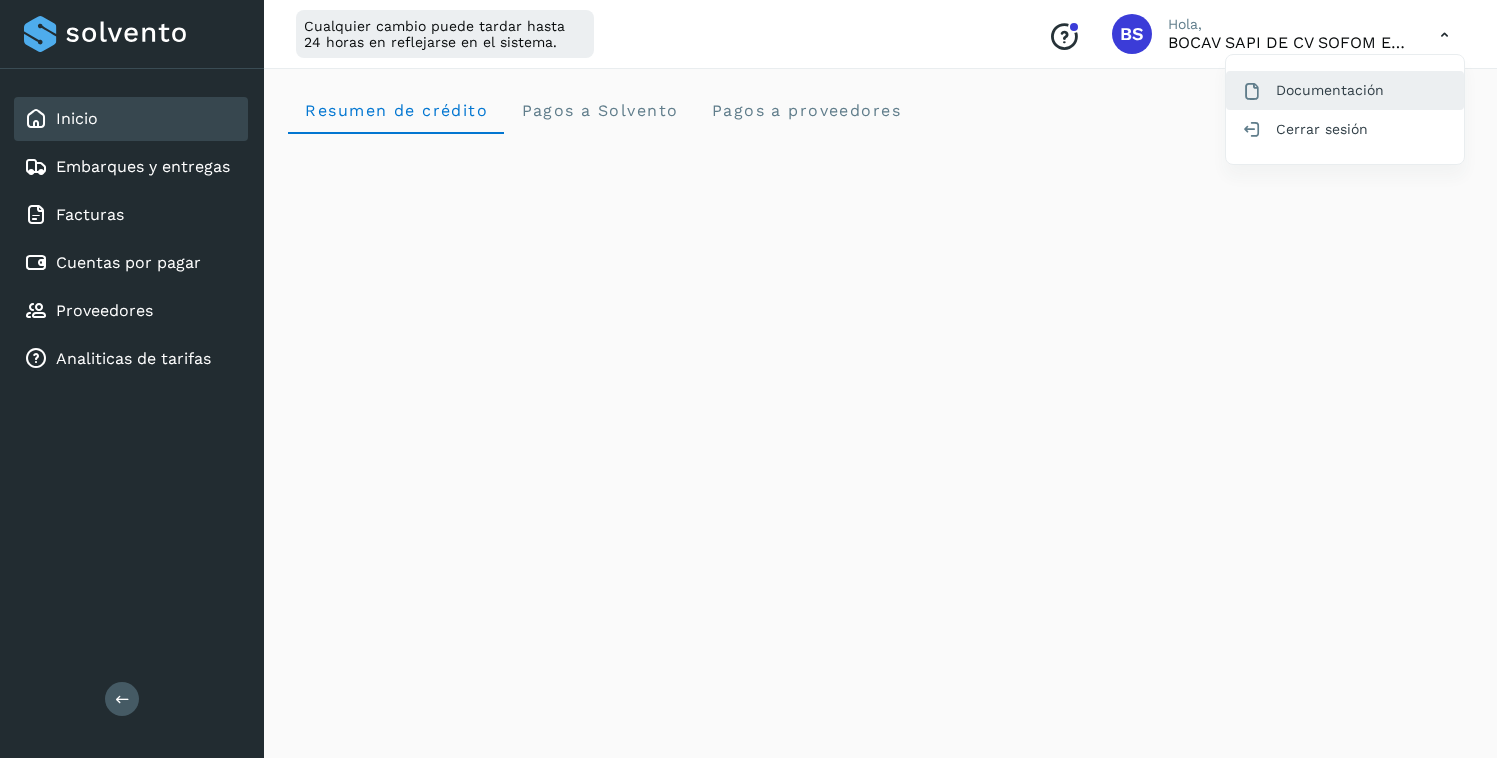 click on "Documentación" 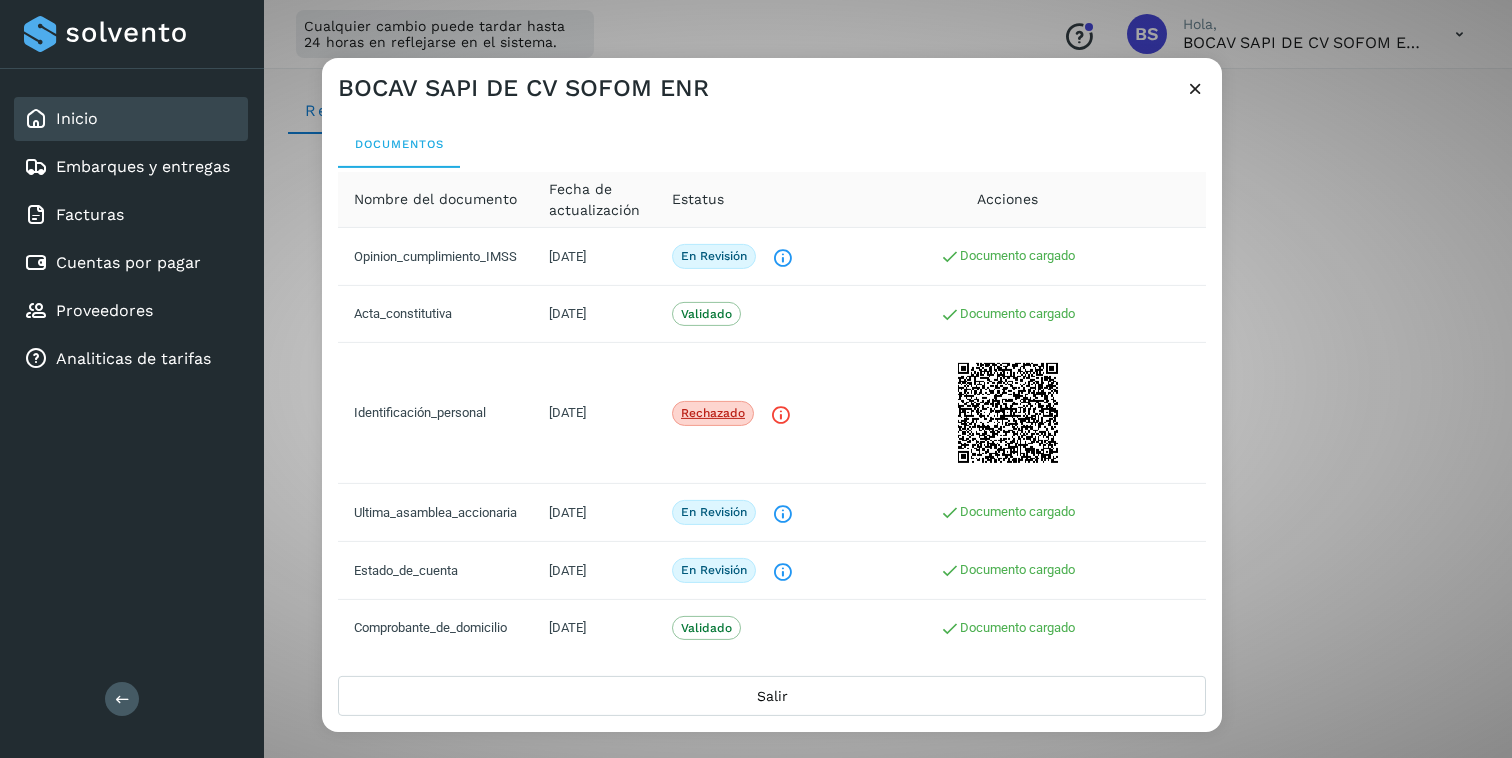 click on "Documento cargado" 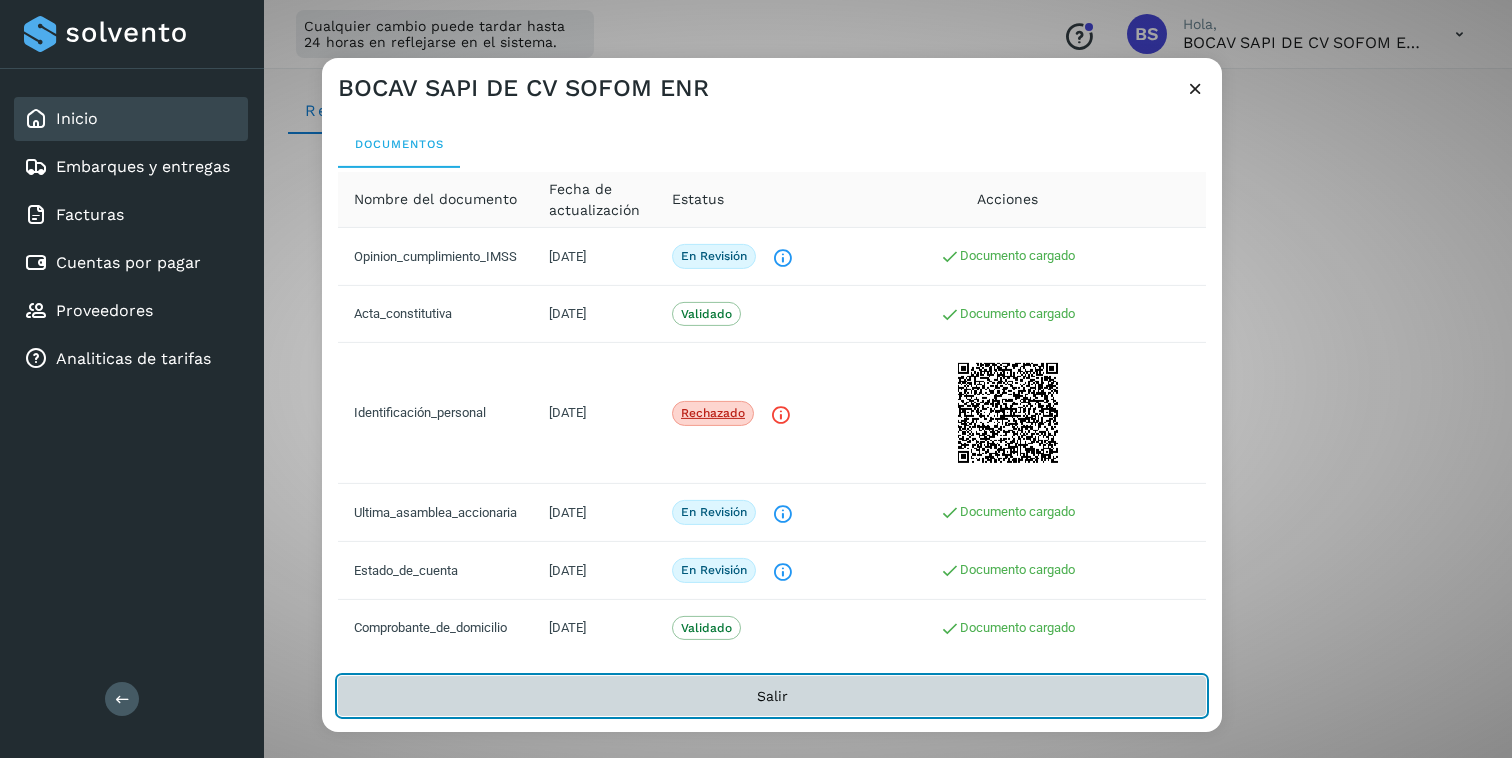 click on "Salir" 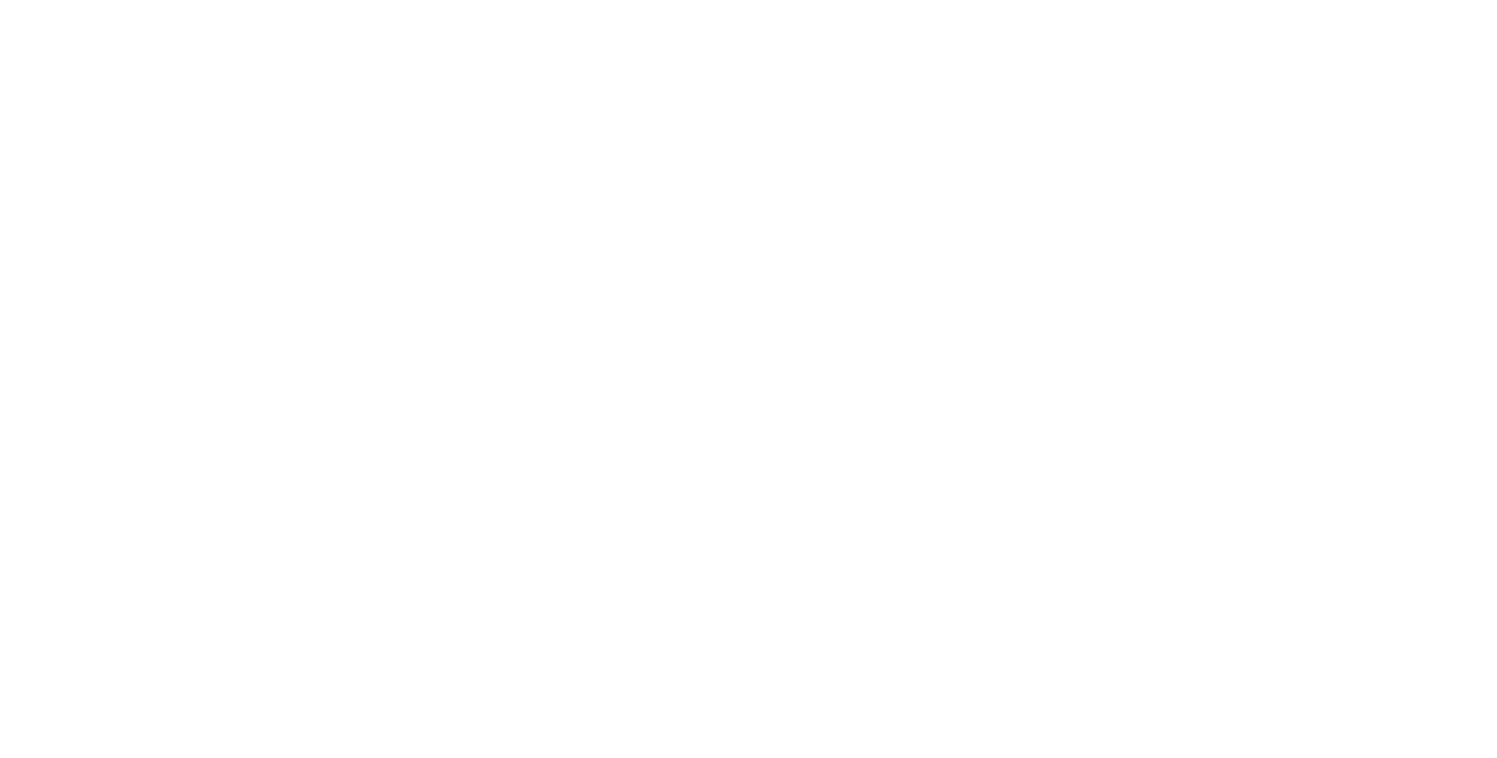 scroll, scrollTop: 0, scrollLeft: 0, axis: both 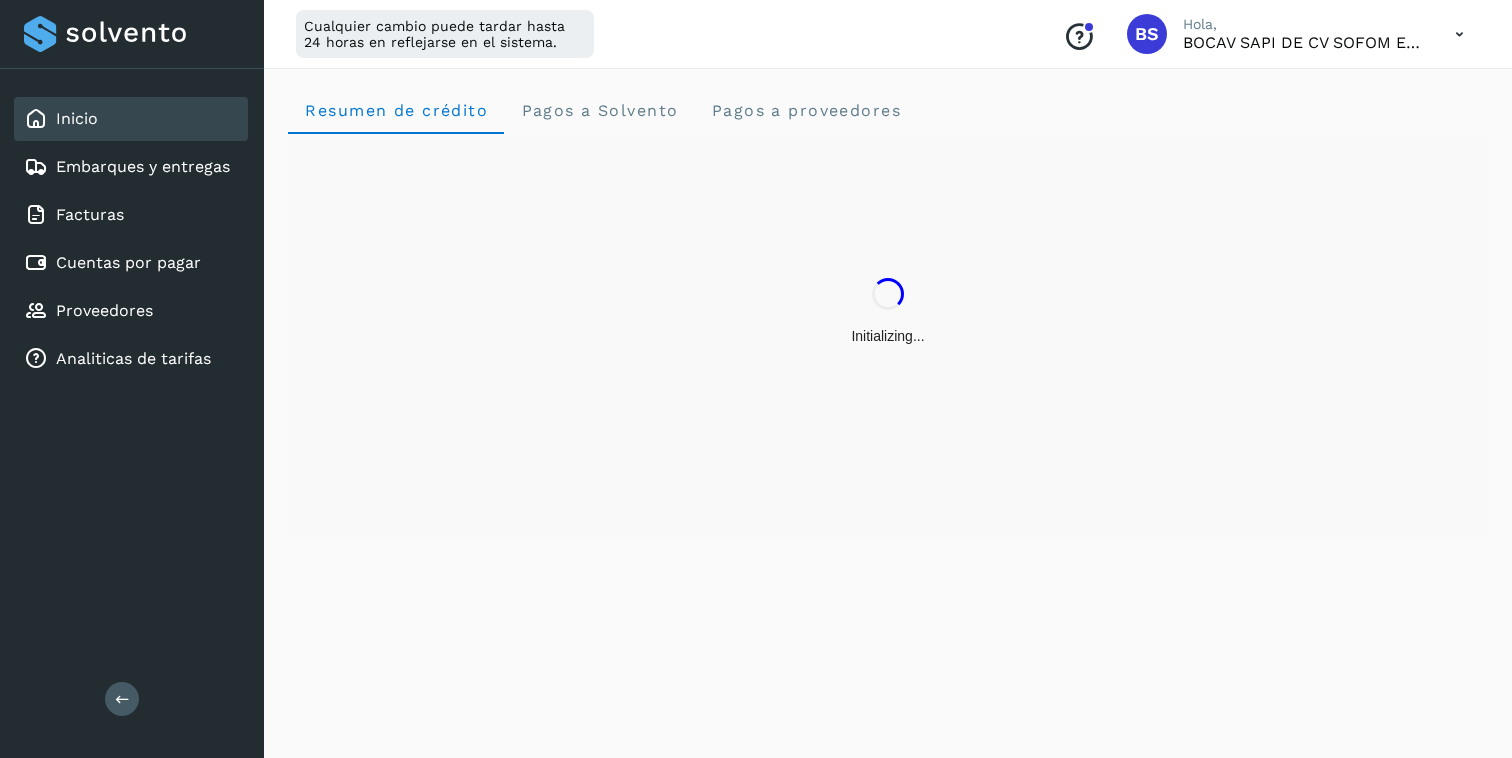 click at bounding box center [1459, 34] 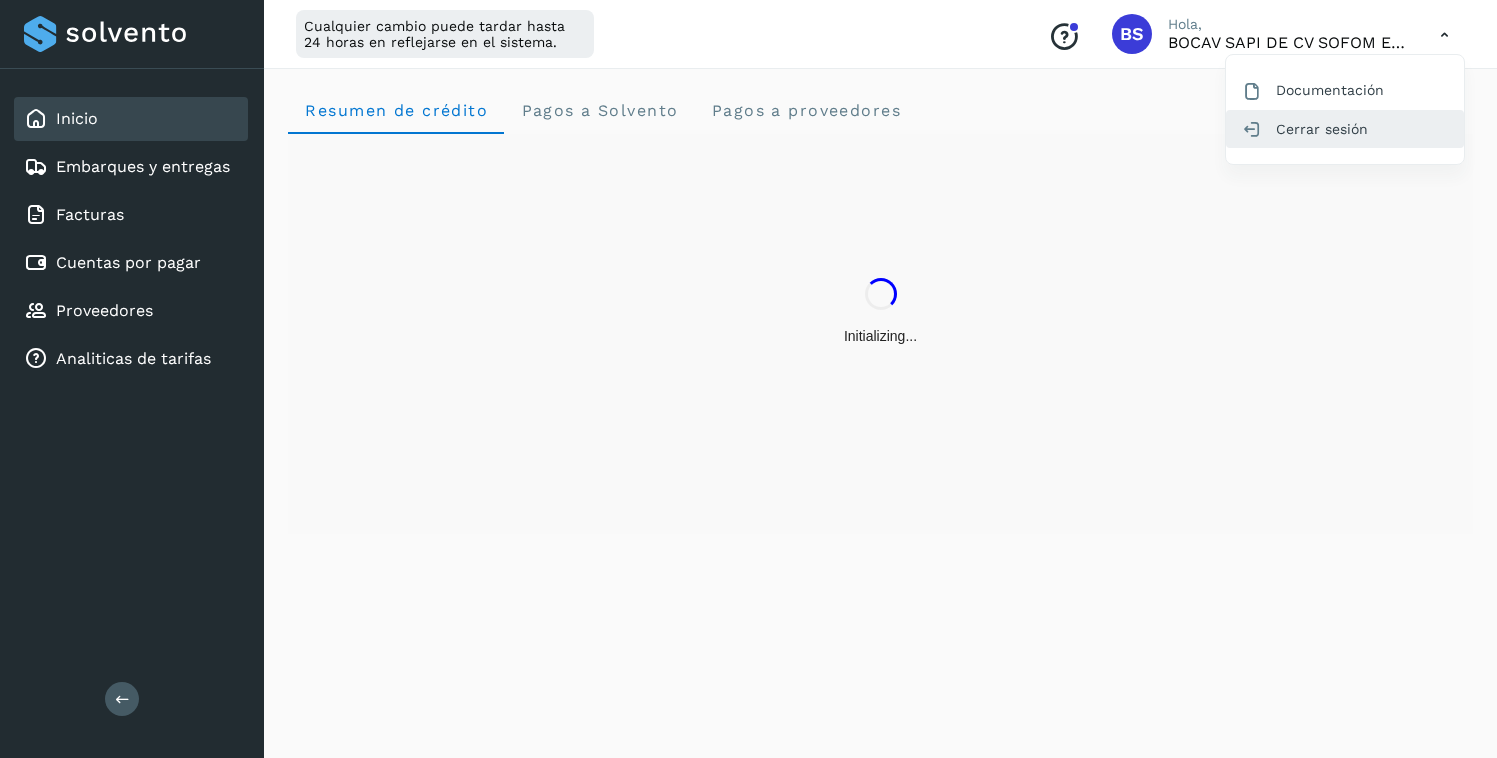 click on "Cerrar sesión" 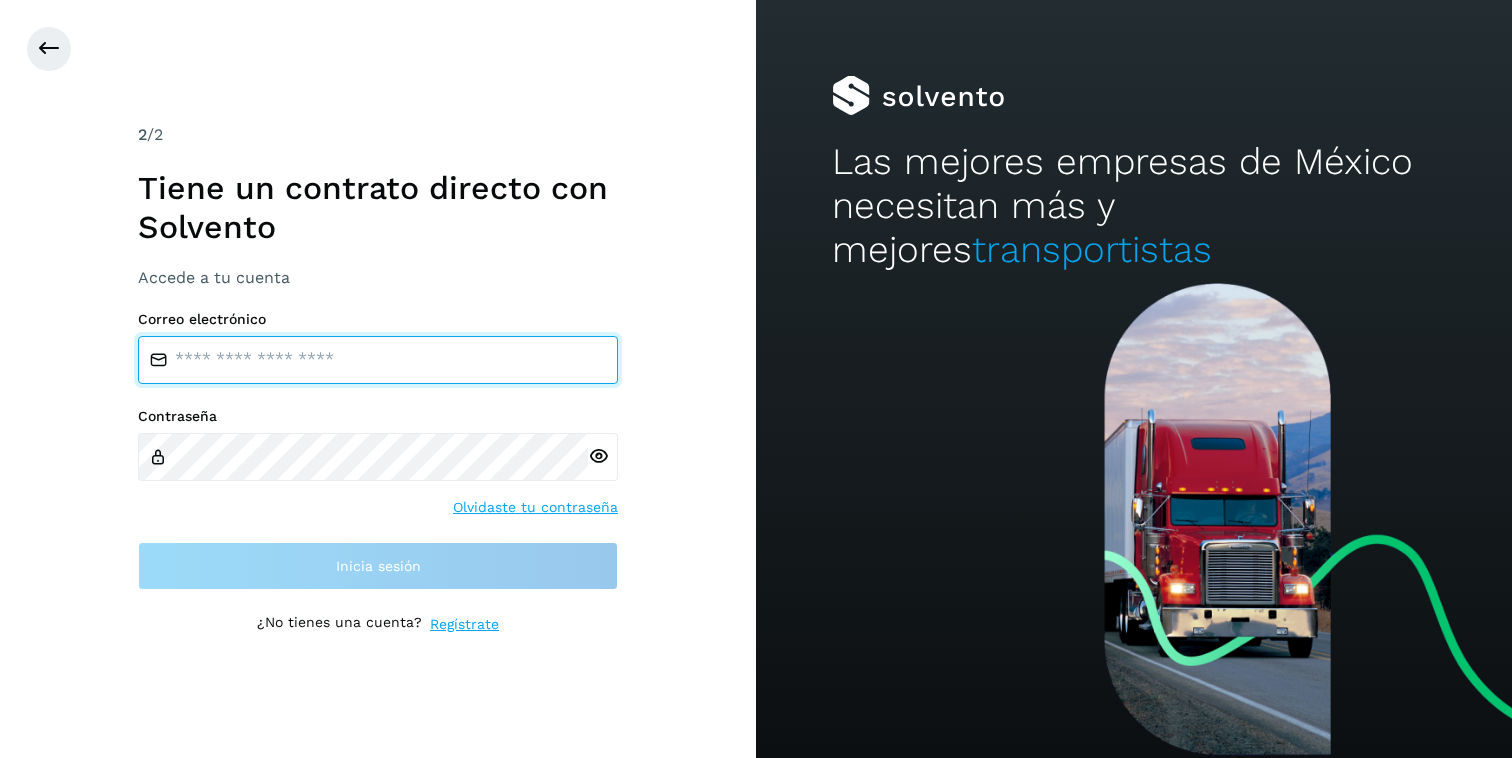 click at bounding box center (378, 360) 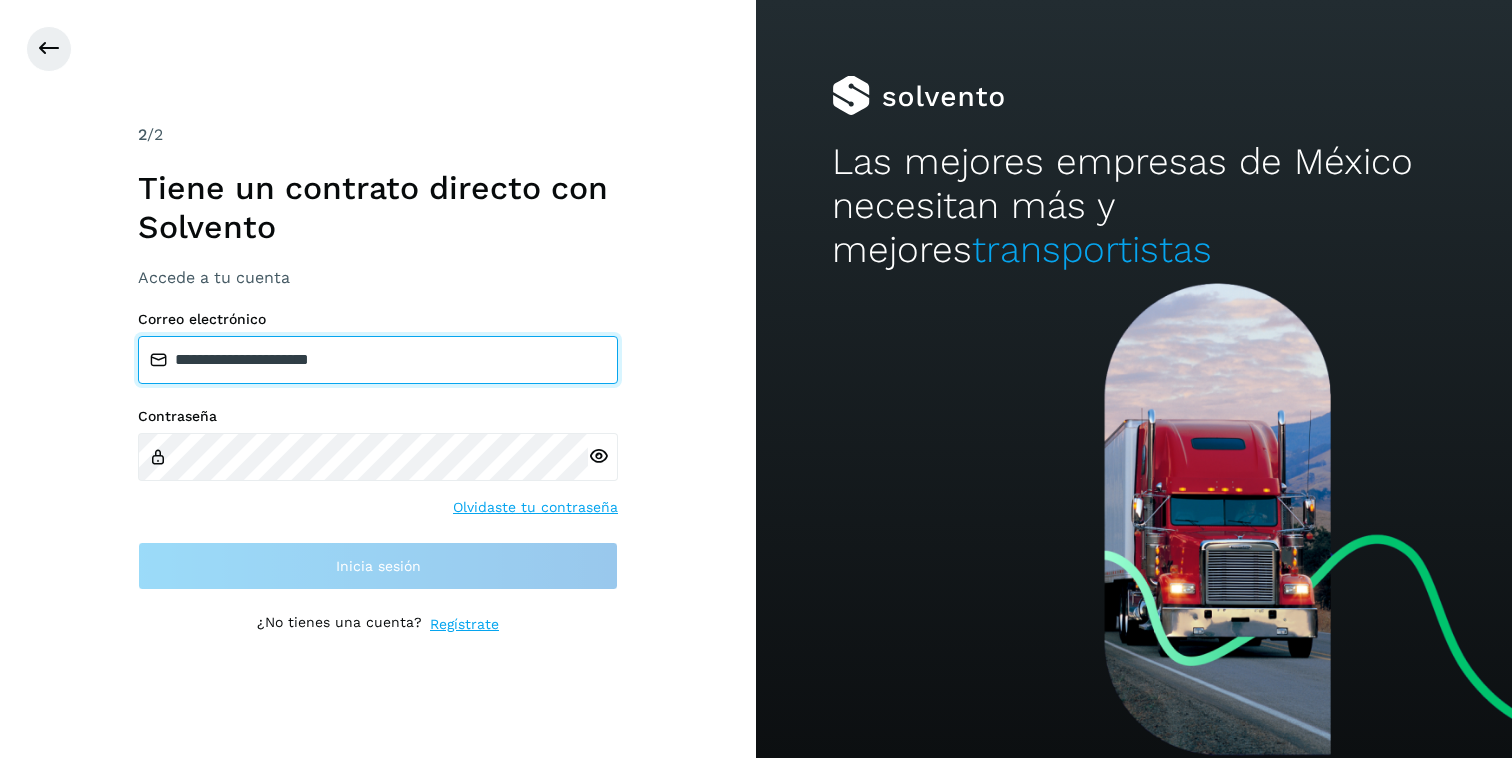 type on "**********" 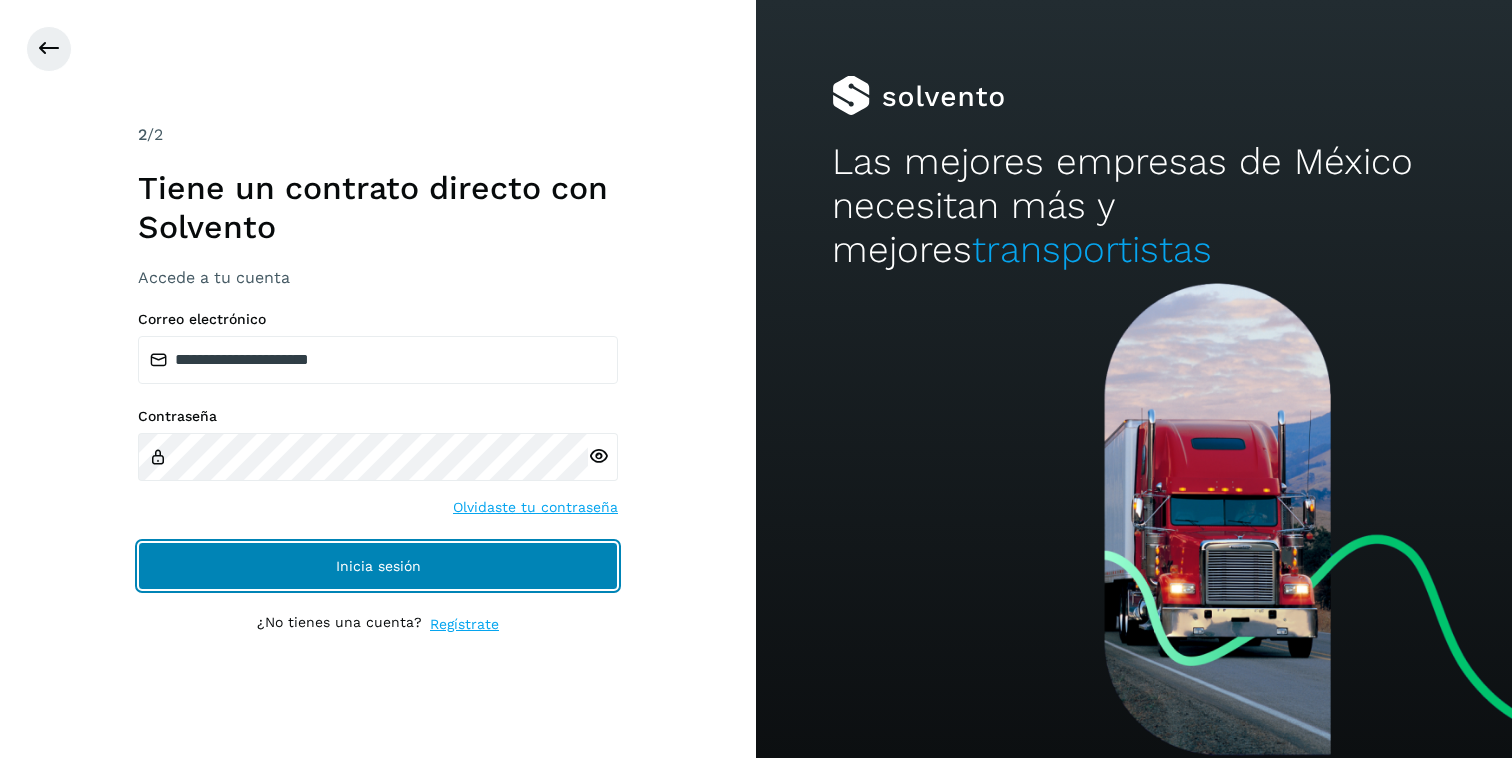 click on "Inicia sesión" at bounding box center (378, 566) 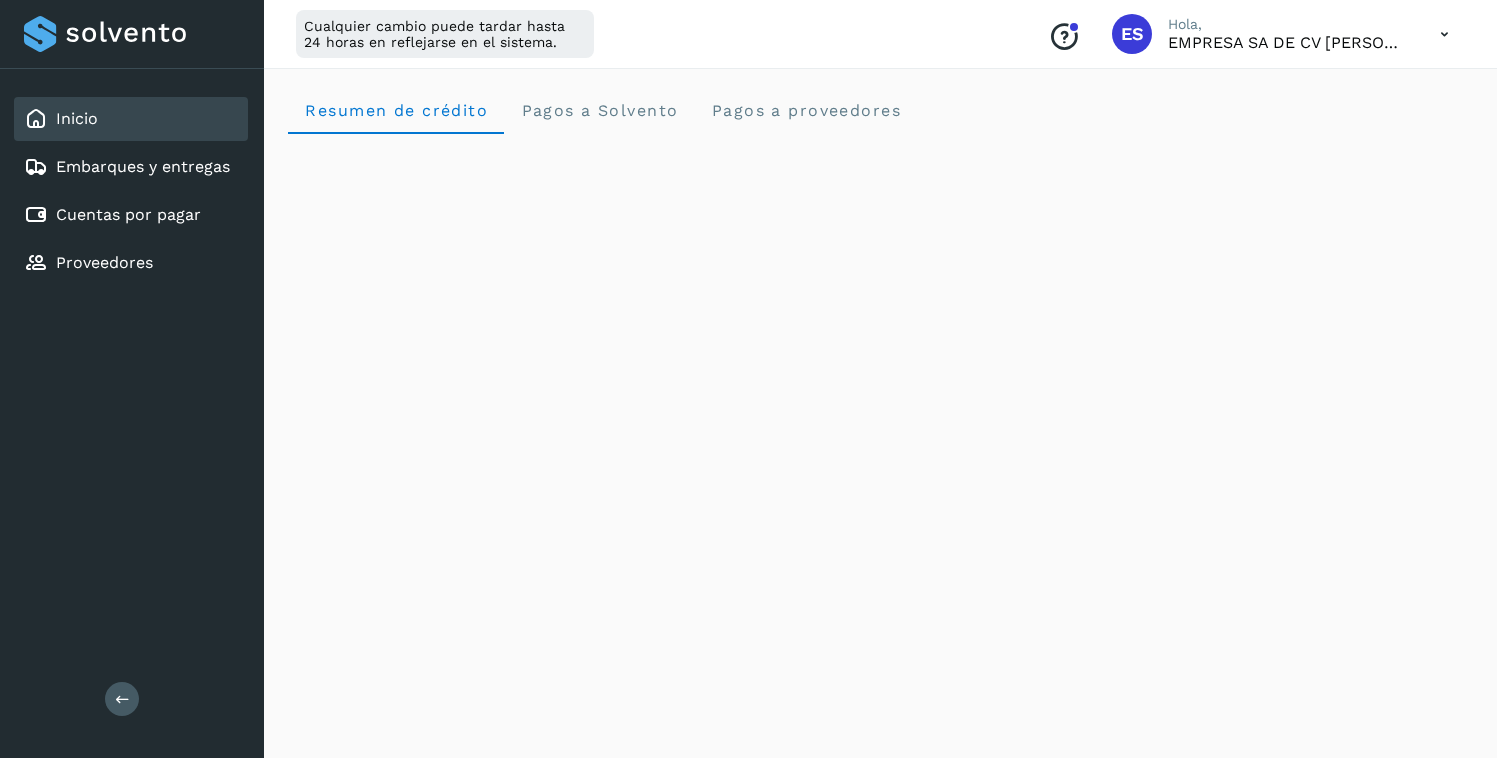 click at bounding box center (1444, 34) 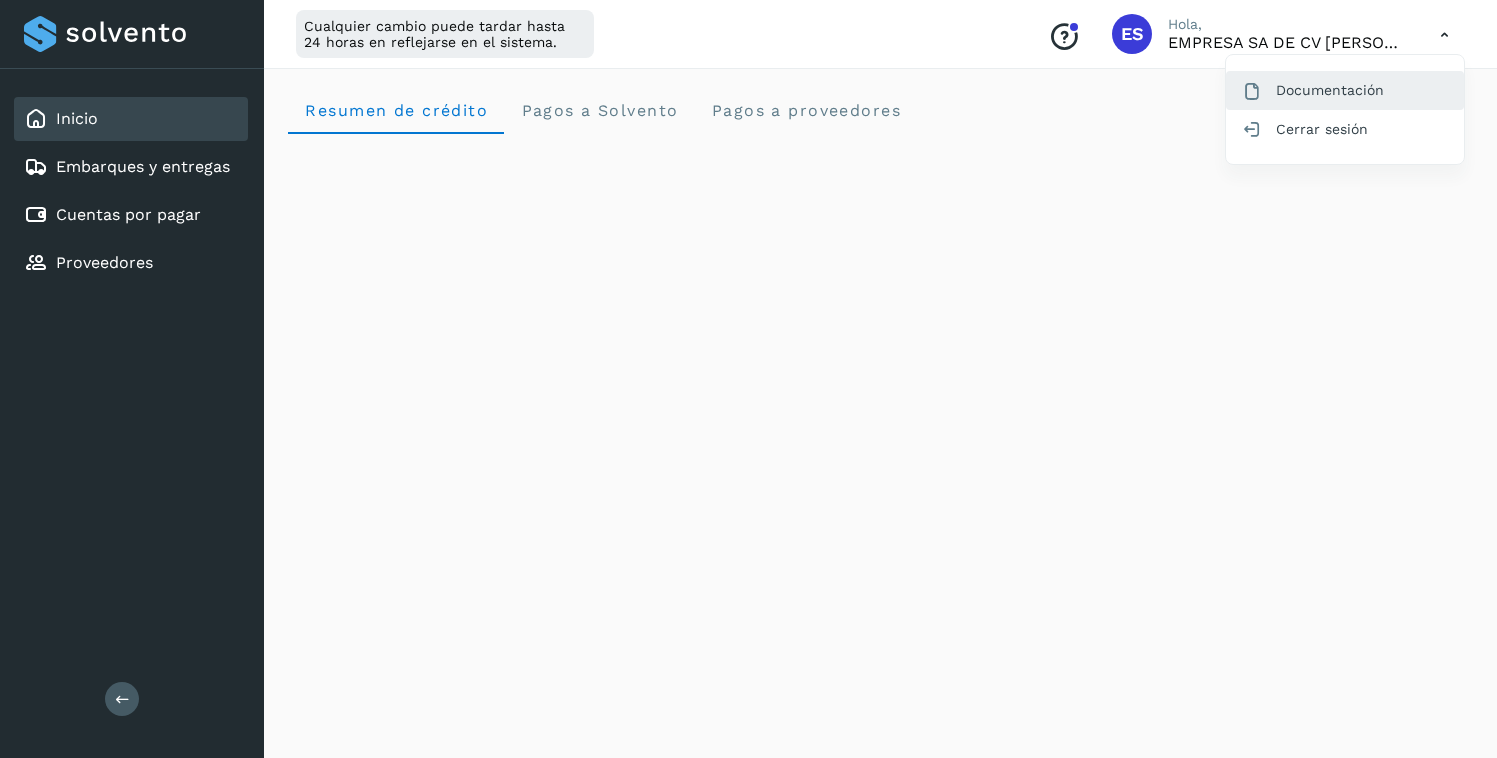 click on "Documentación" 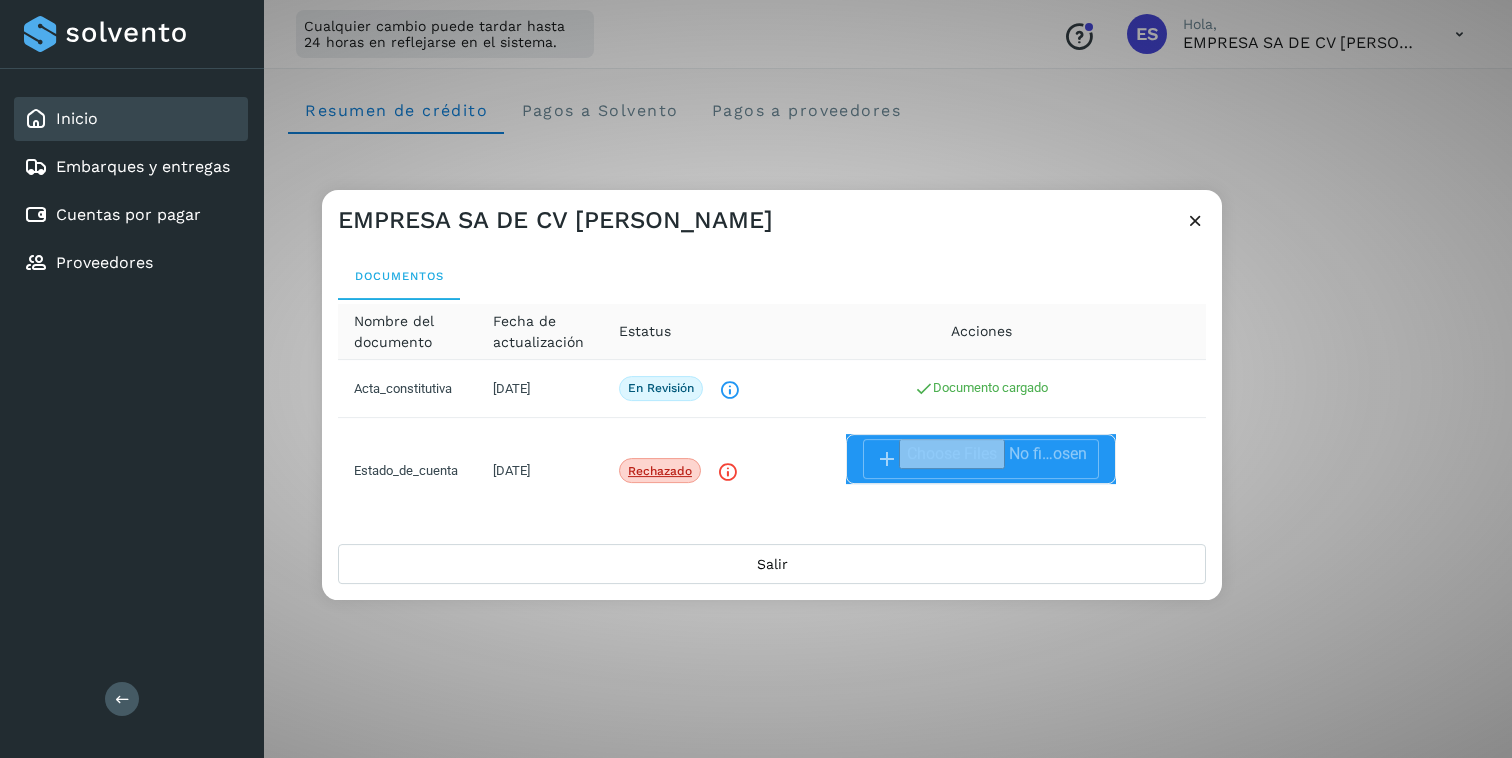 click at bounding box center (887, 459) 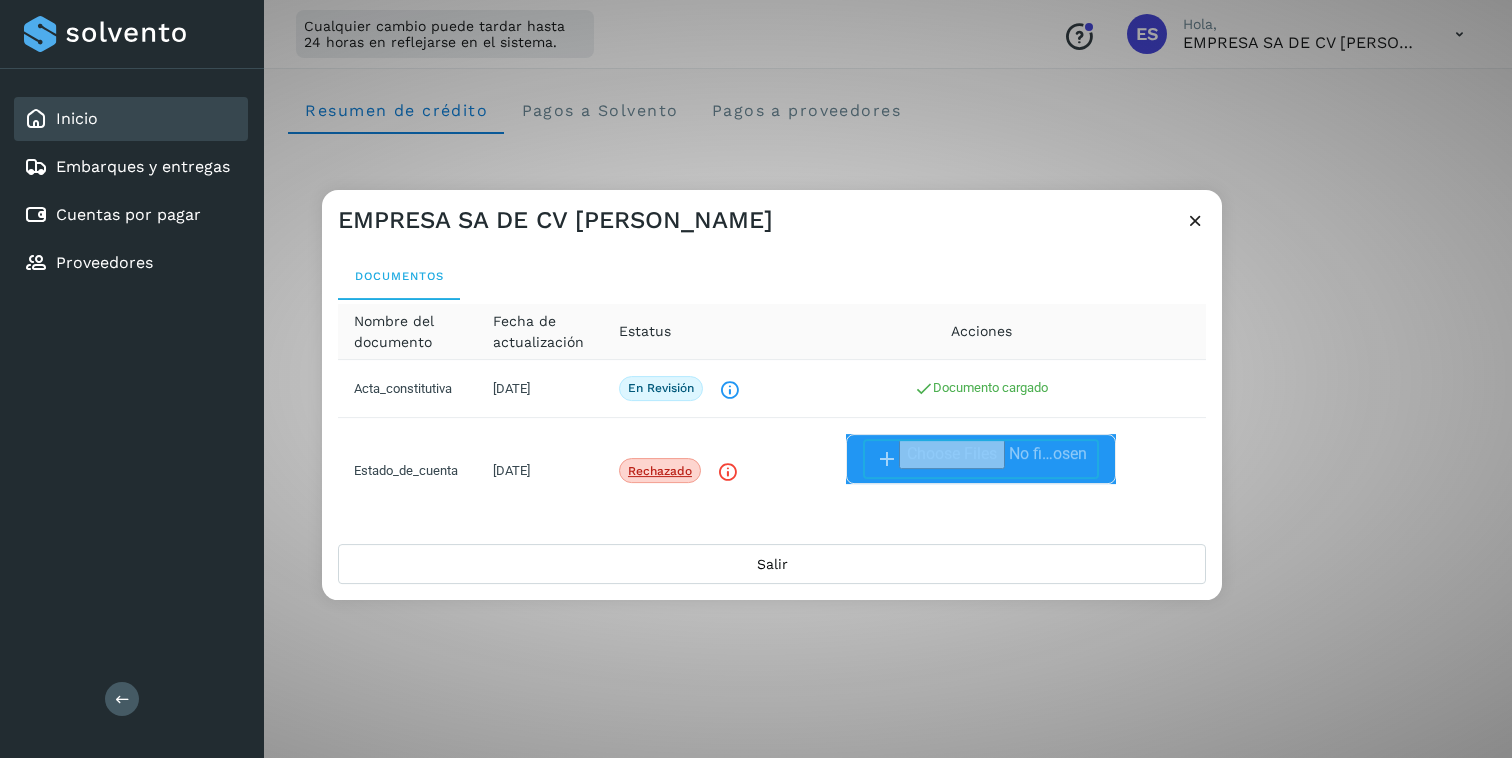 click at bounding box center (887, 459) 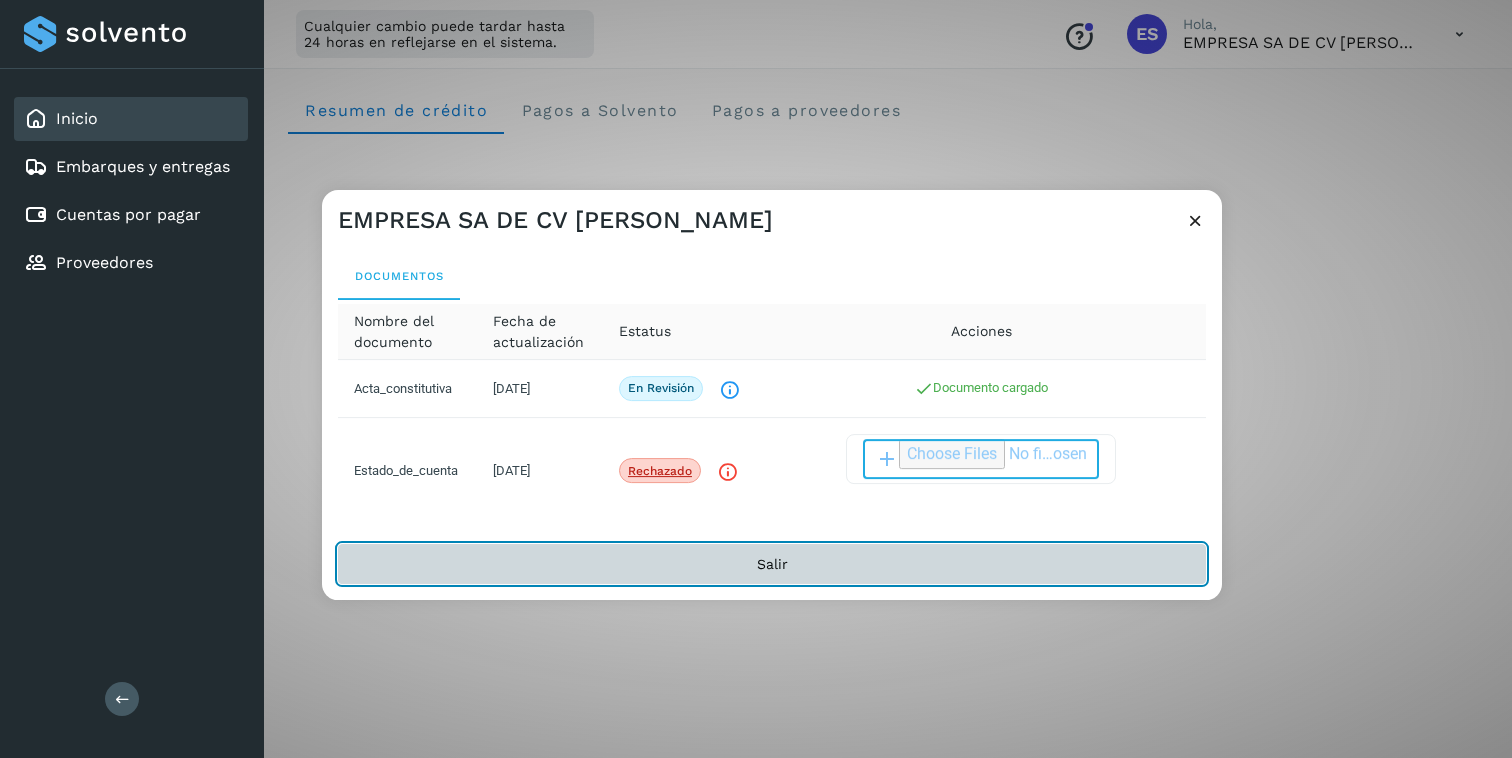 click on "Salir" 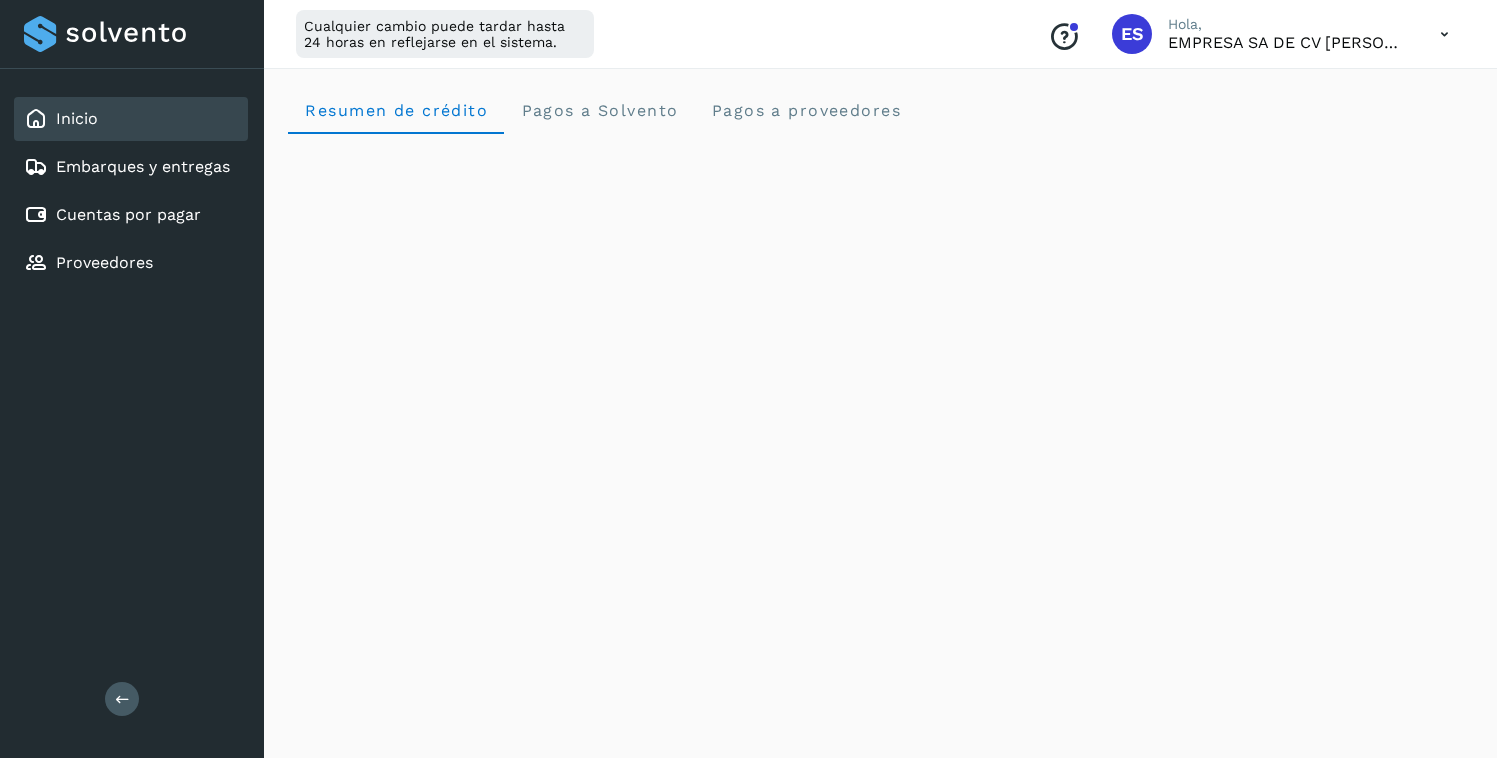 click at bounding box center [1444, 34] 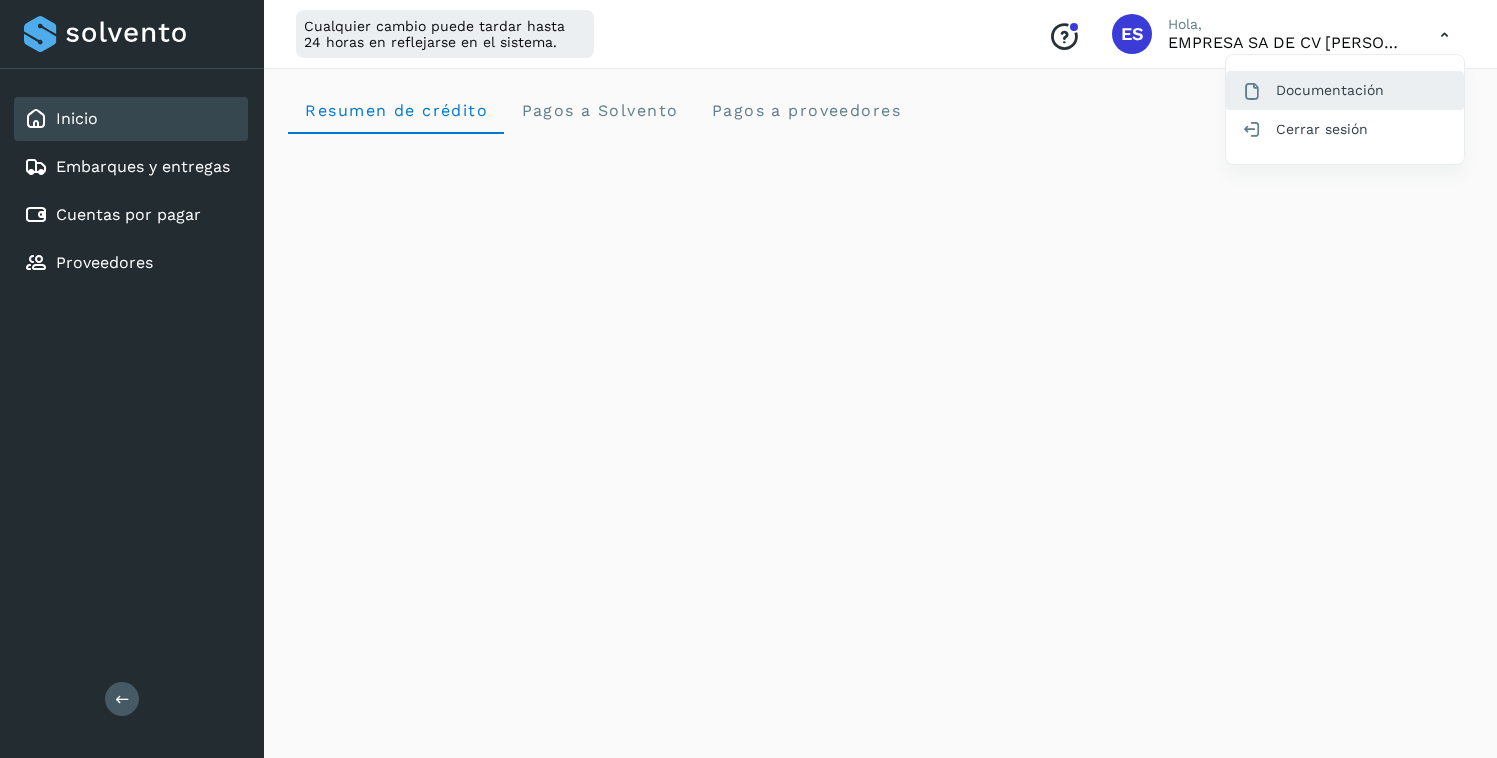 click on "Documentación" 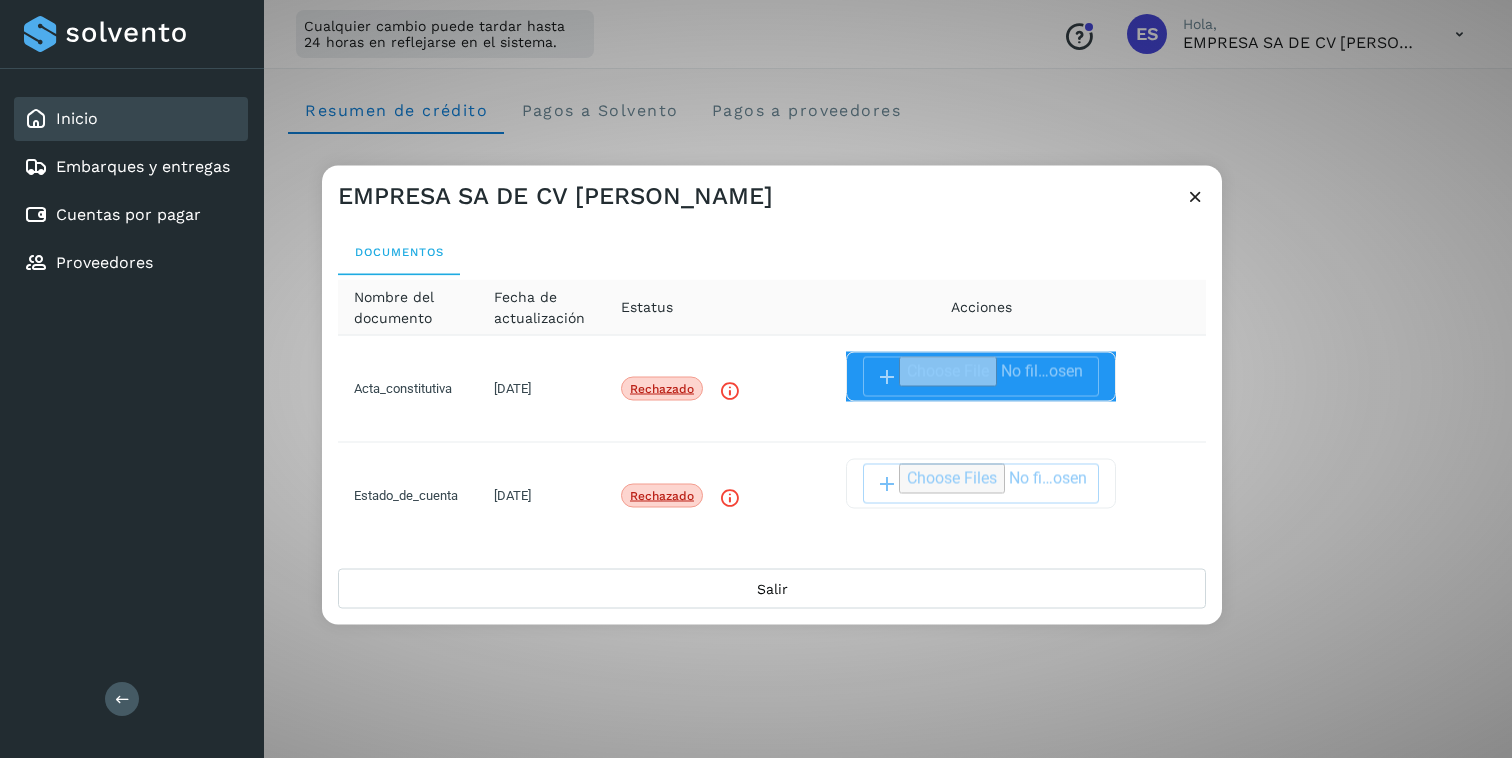 click at bounding box center (887, 377) 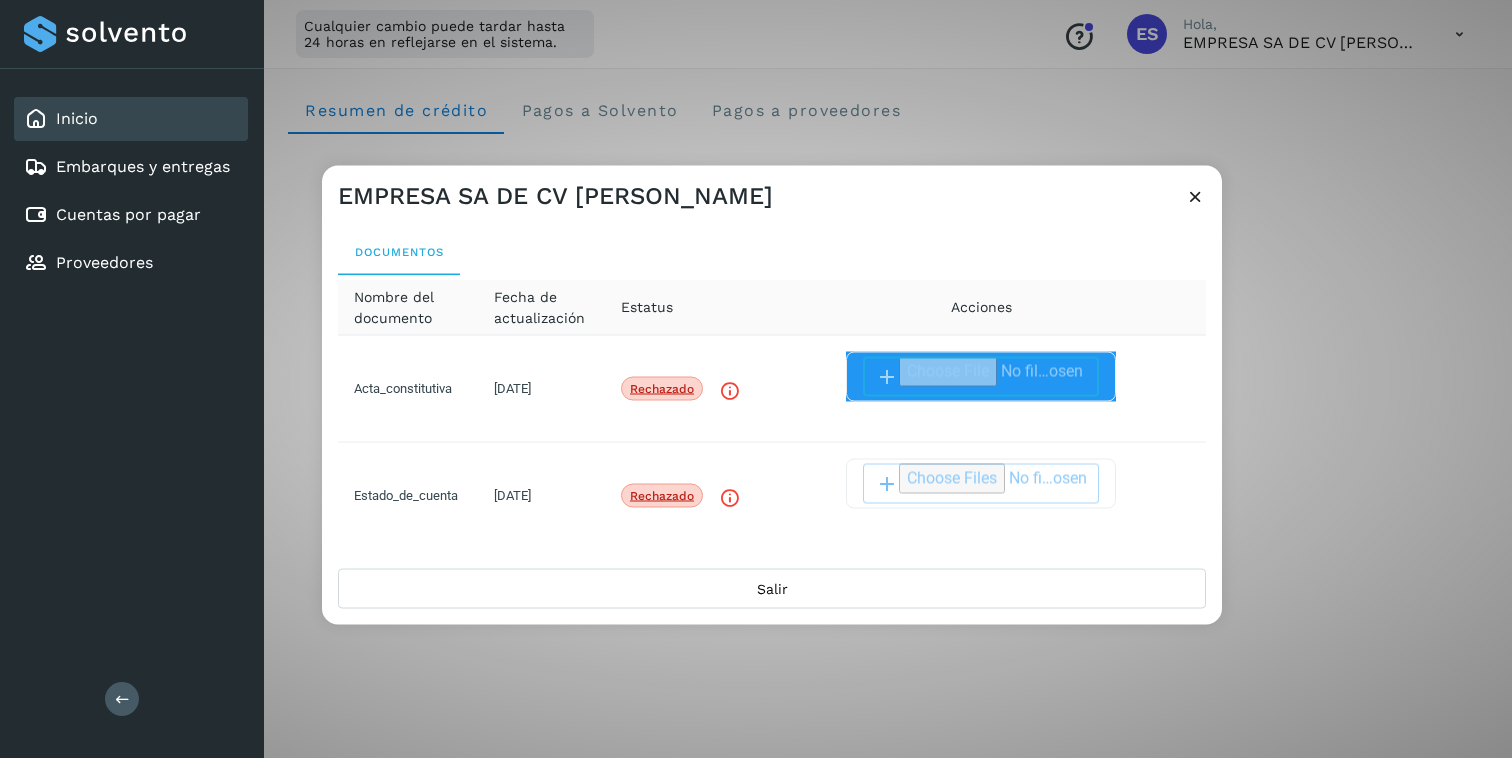type on "**********" 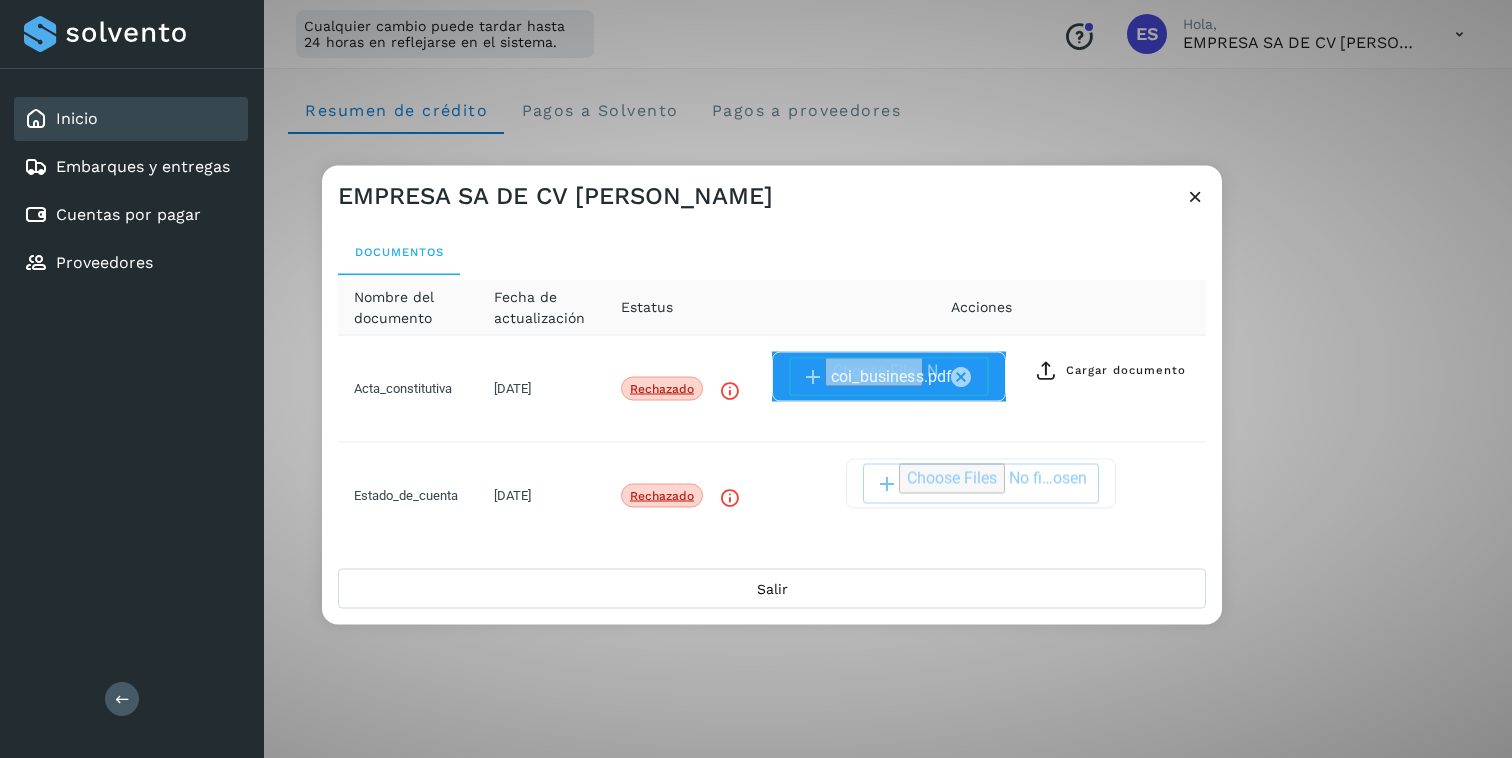 click 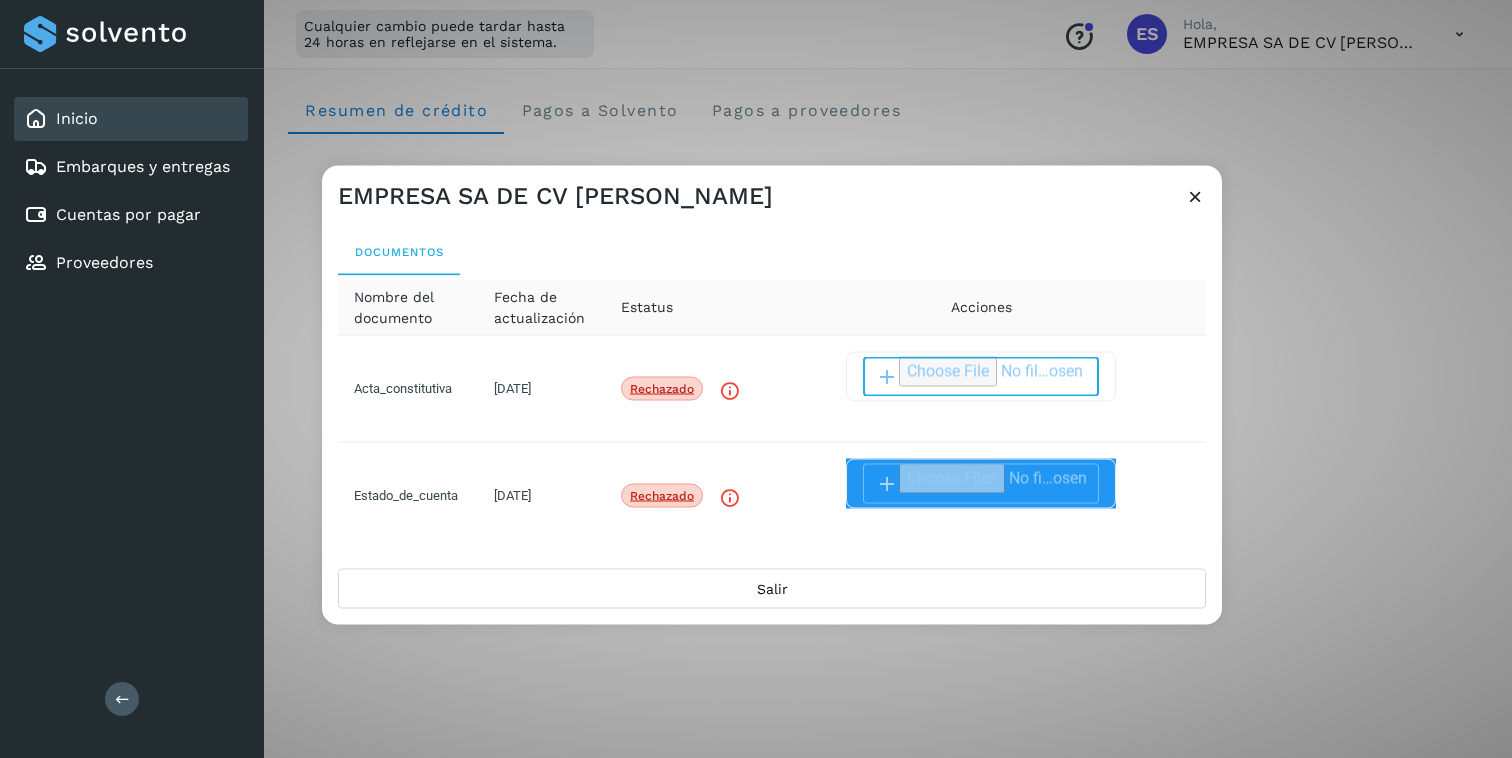 click 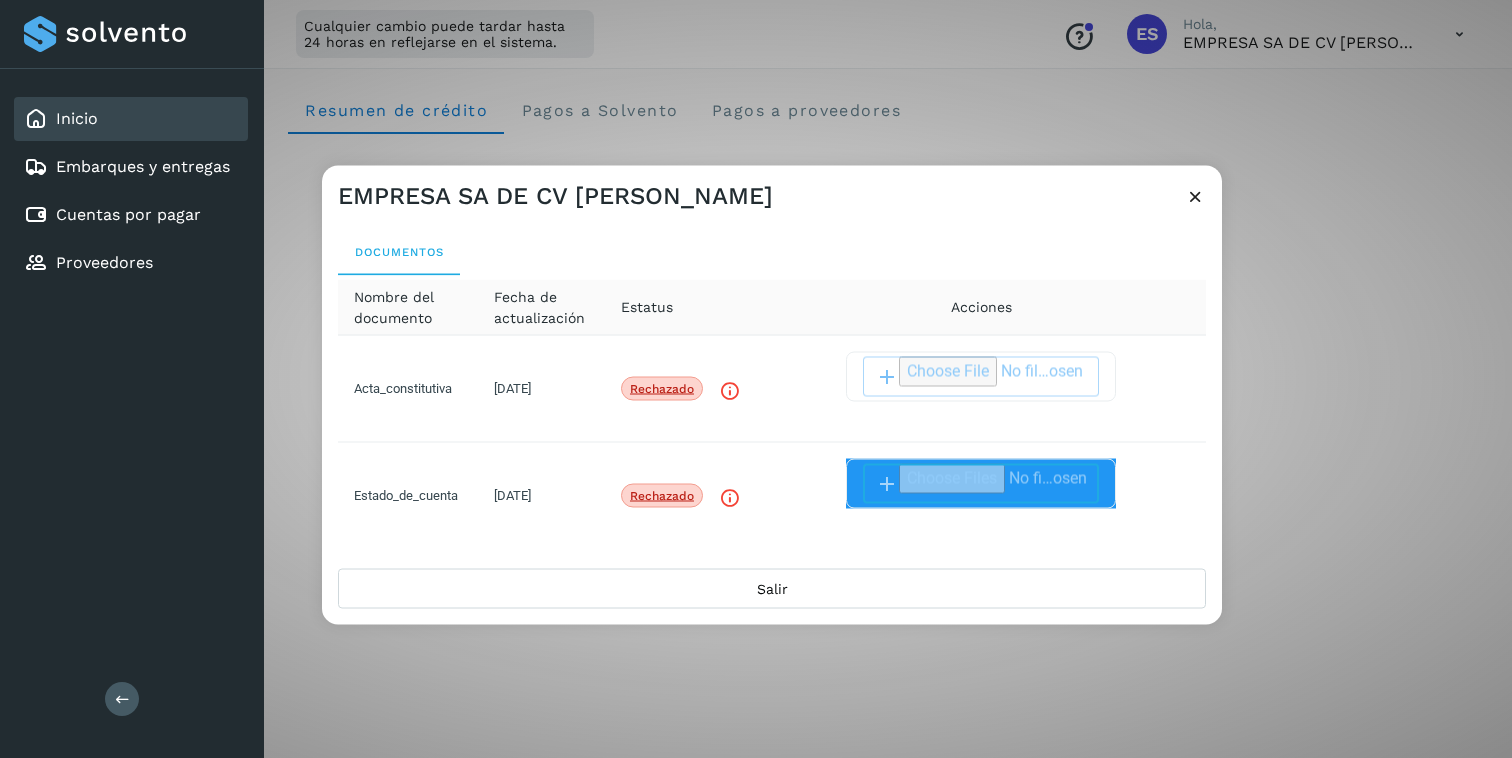 type on "**********" 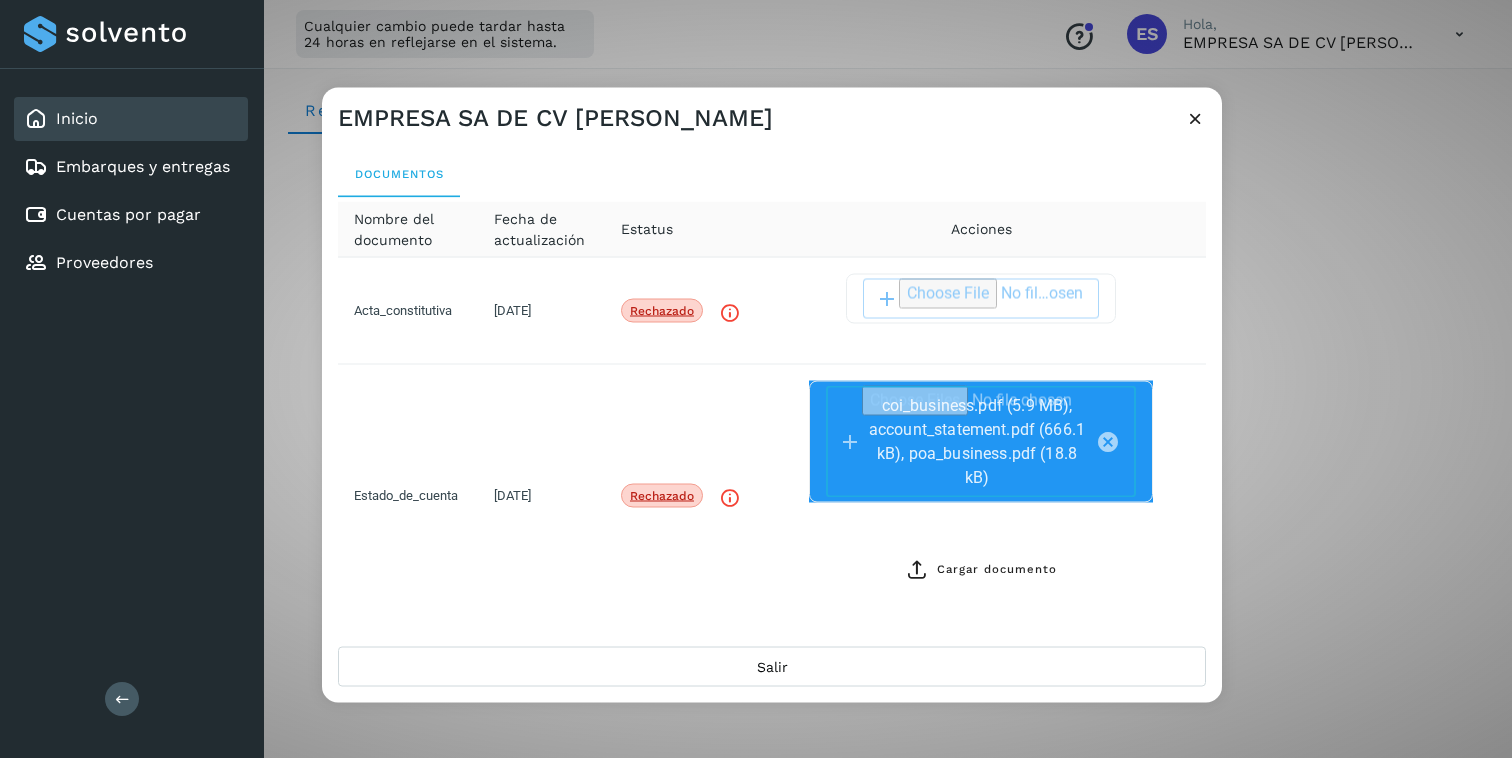 click 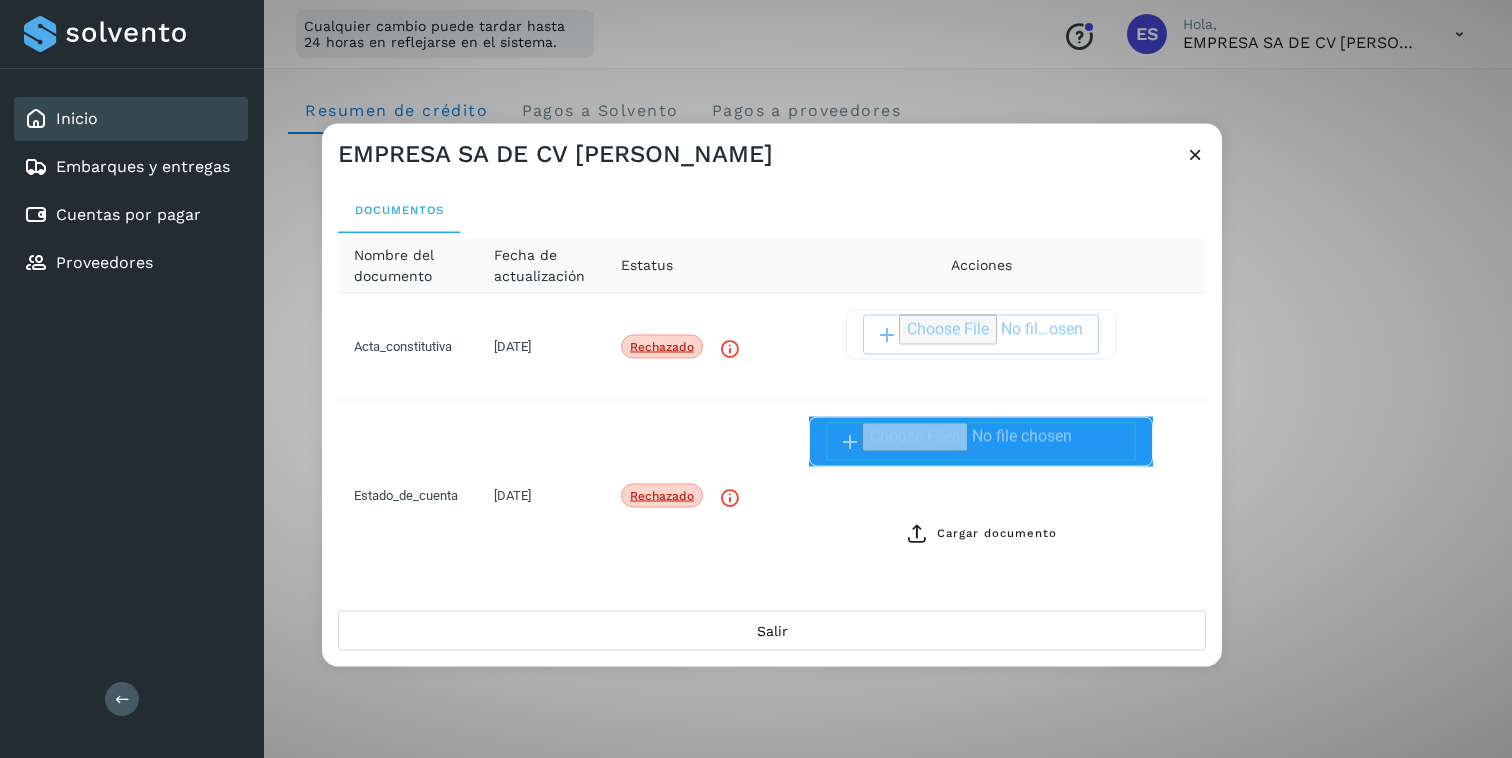 click 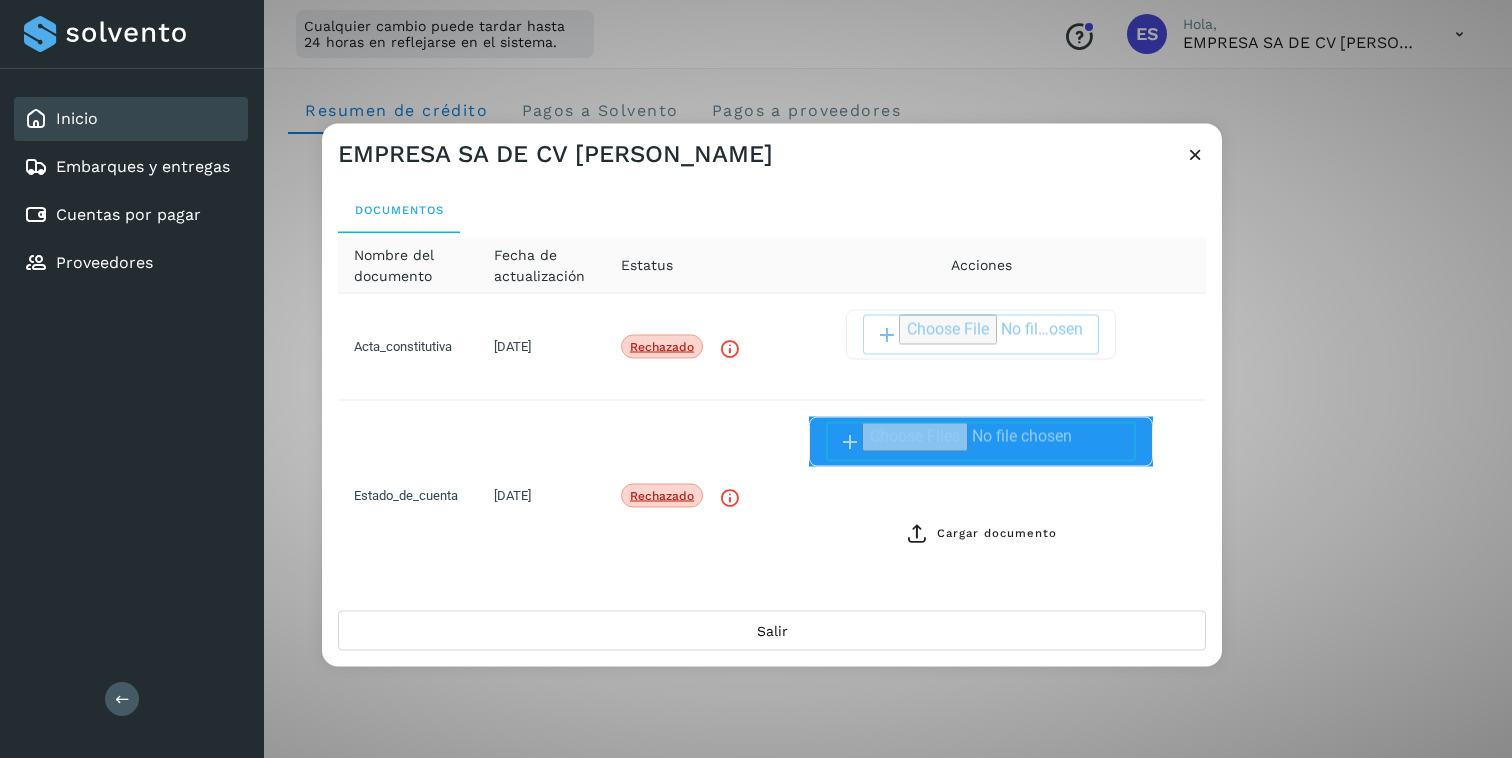 type on "**********" 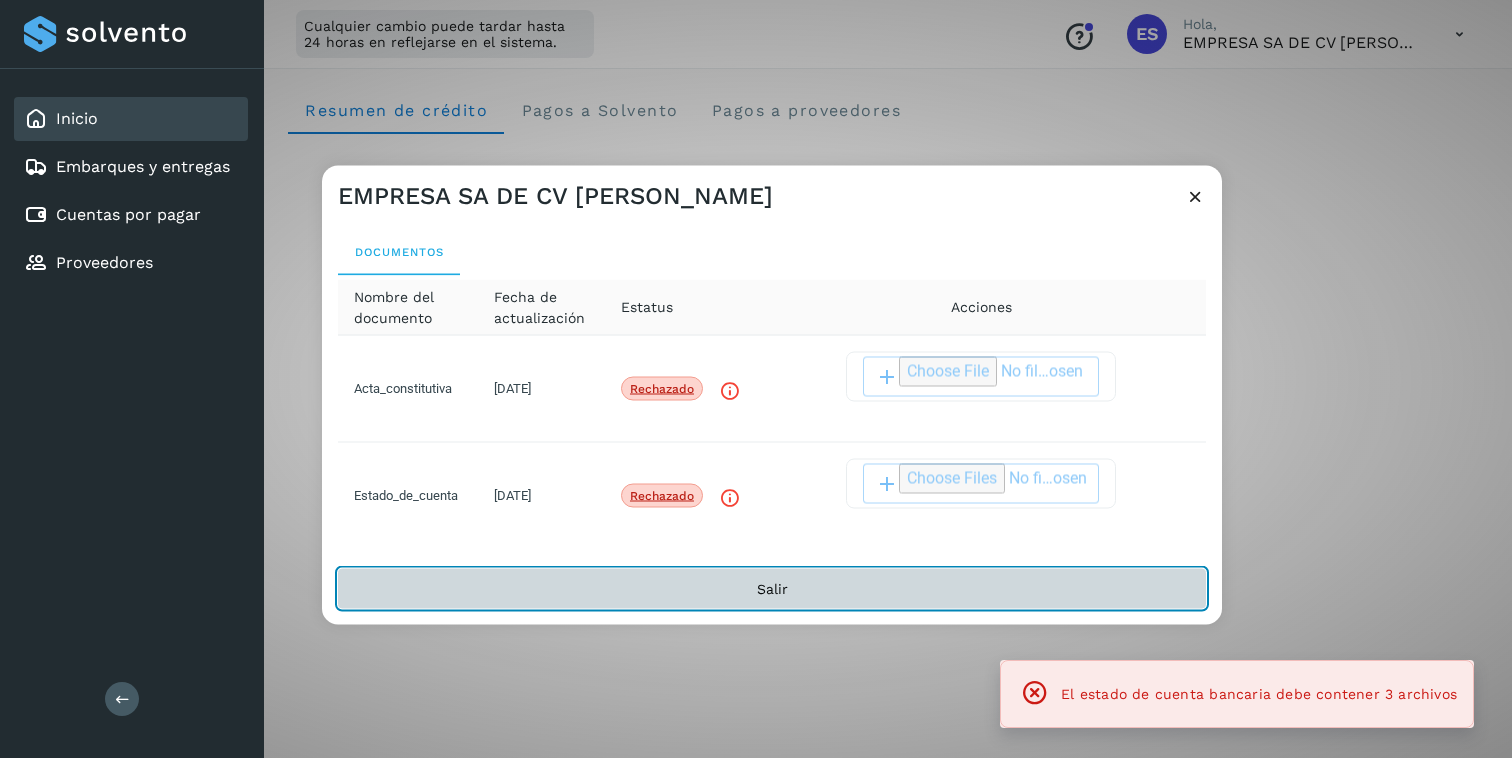 click on "Salir" 